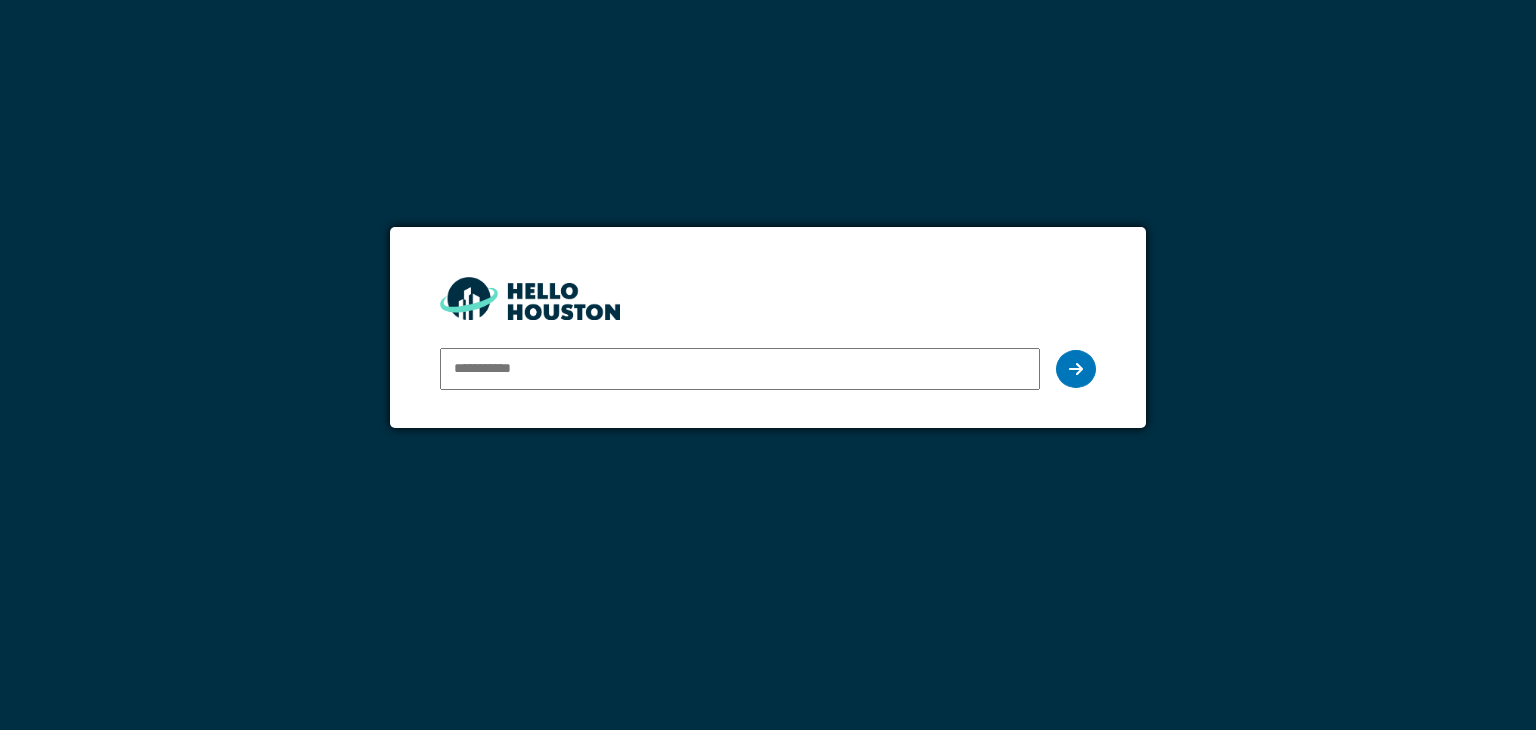 scroll, scrollTop: 0, scrollLeft: 0, axis: both 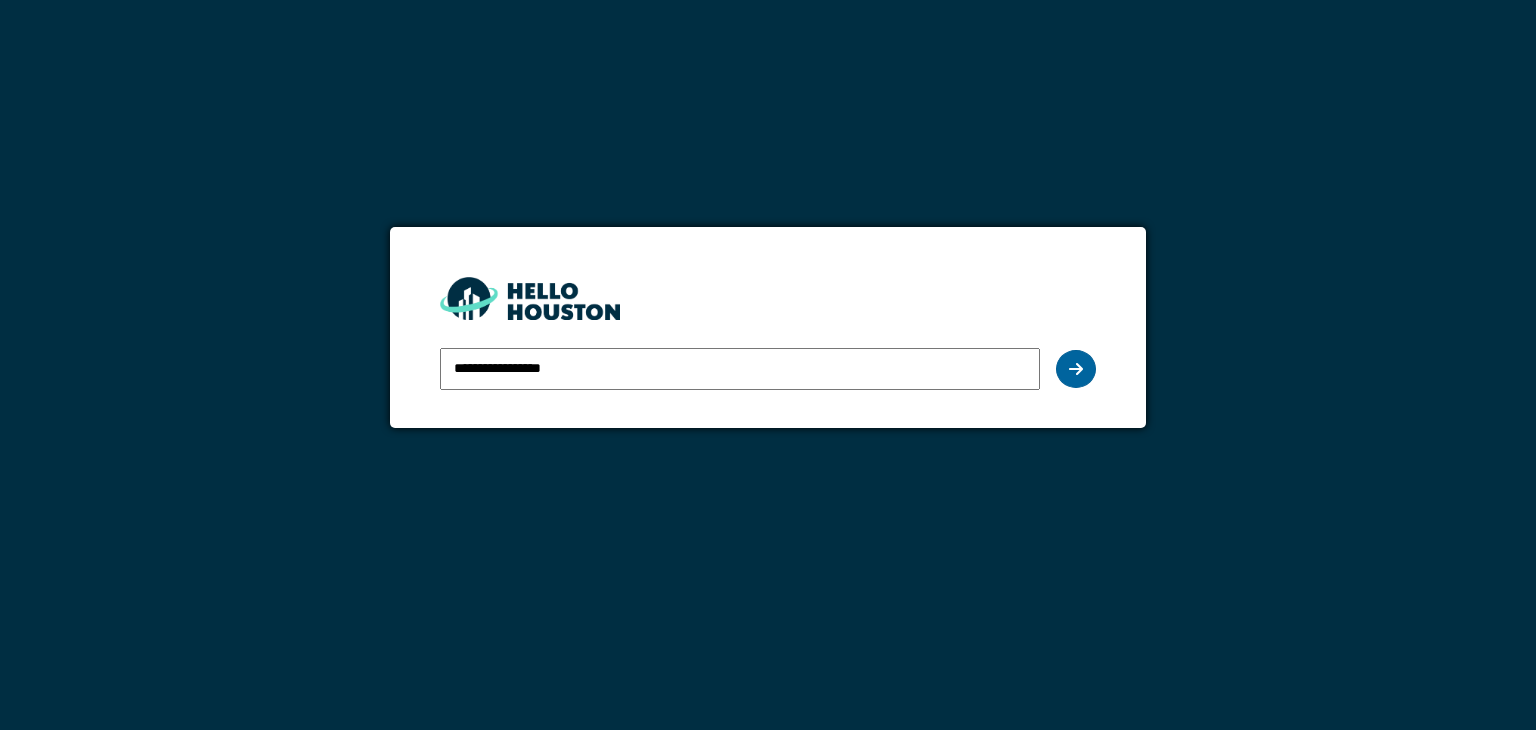click at bounding box center (1076, 369) 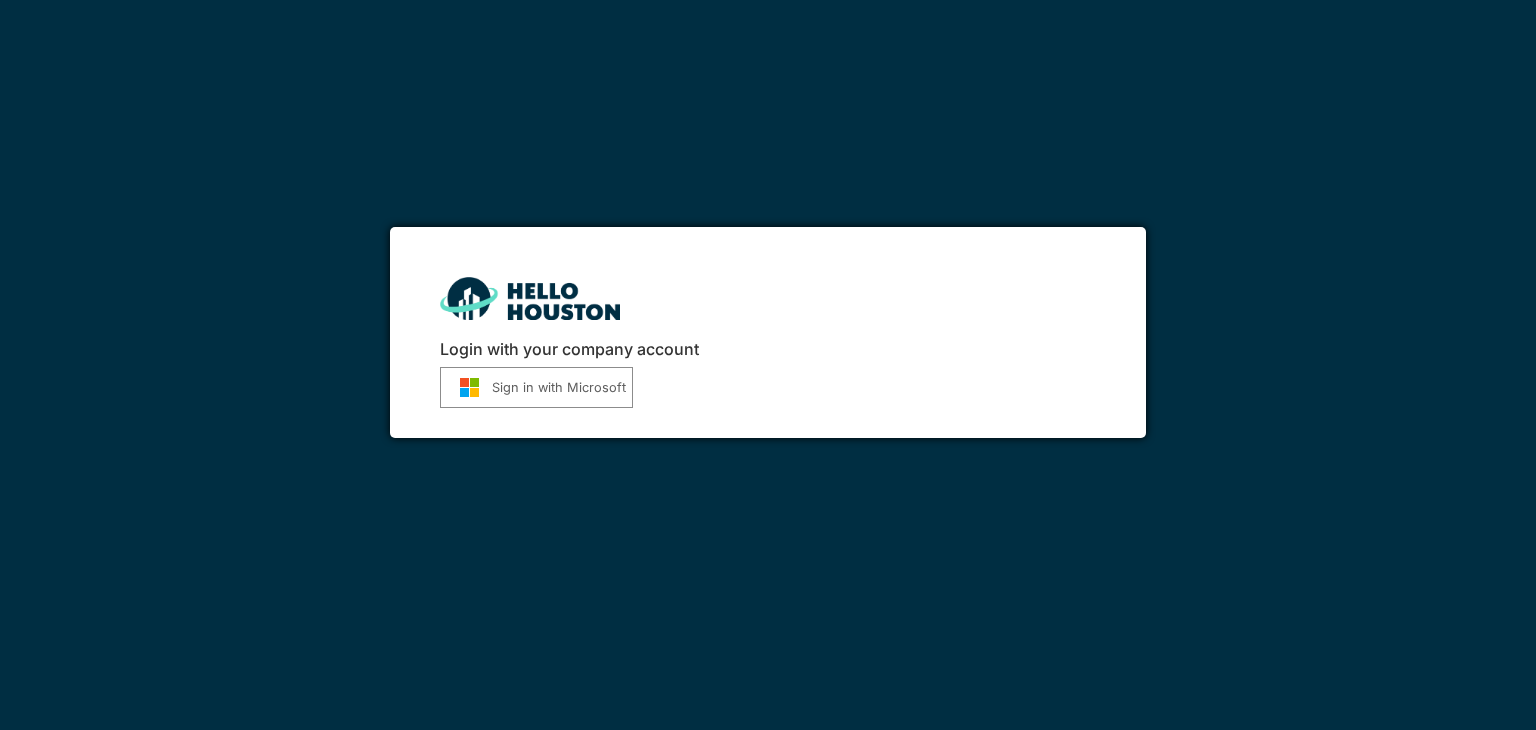 scroll, scrollTop: 0, scrollLeft: 0, axis: both 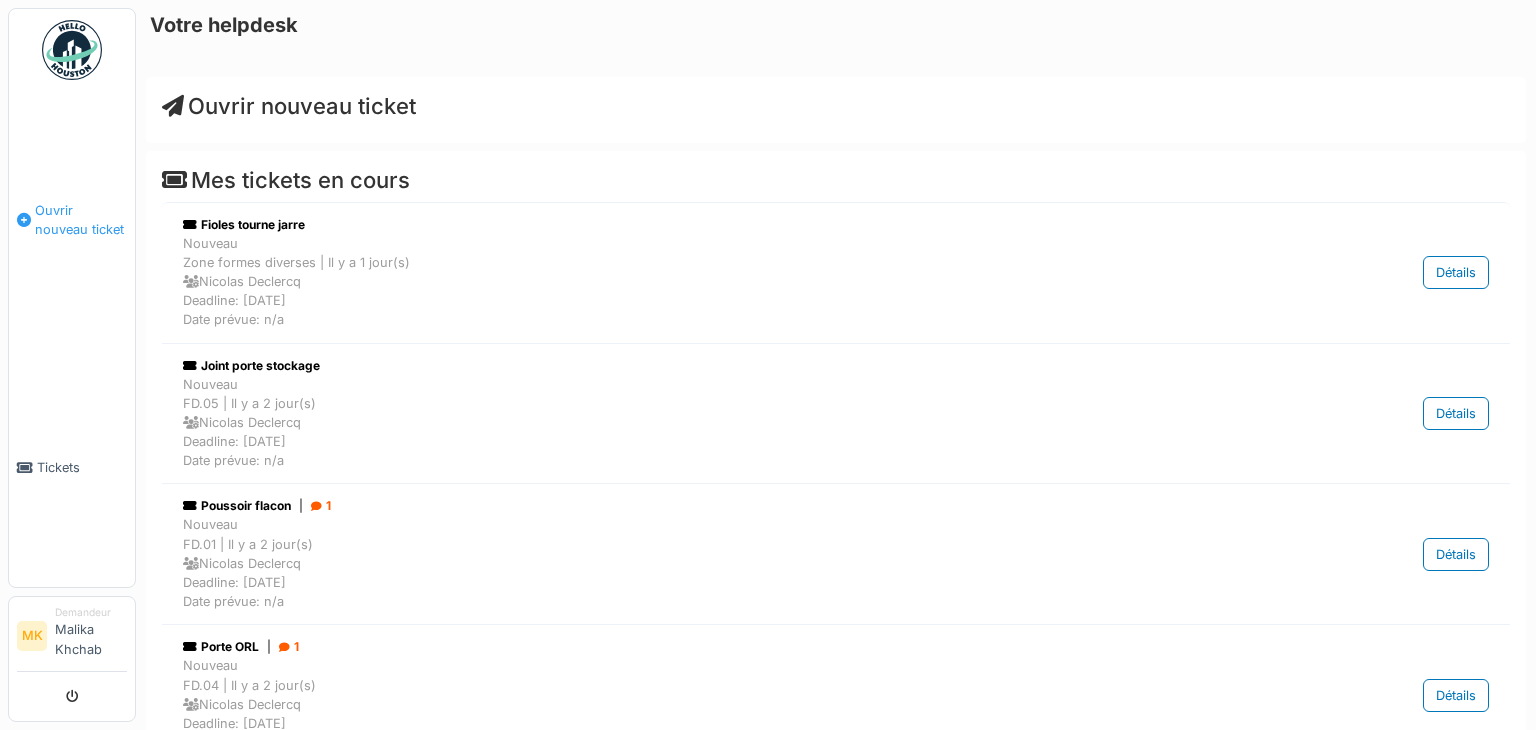 click on "Ouvrir nouveau ticket" at bounding box center [81, 220] 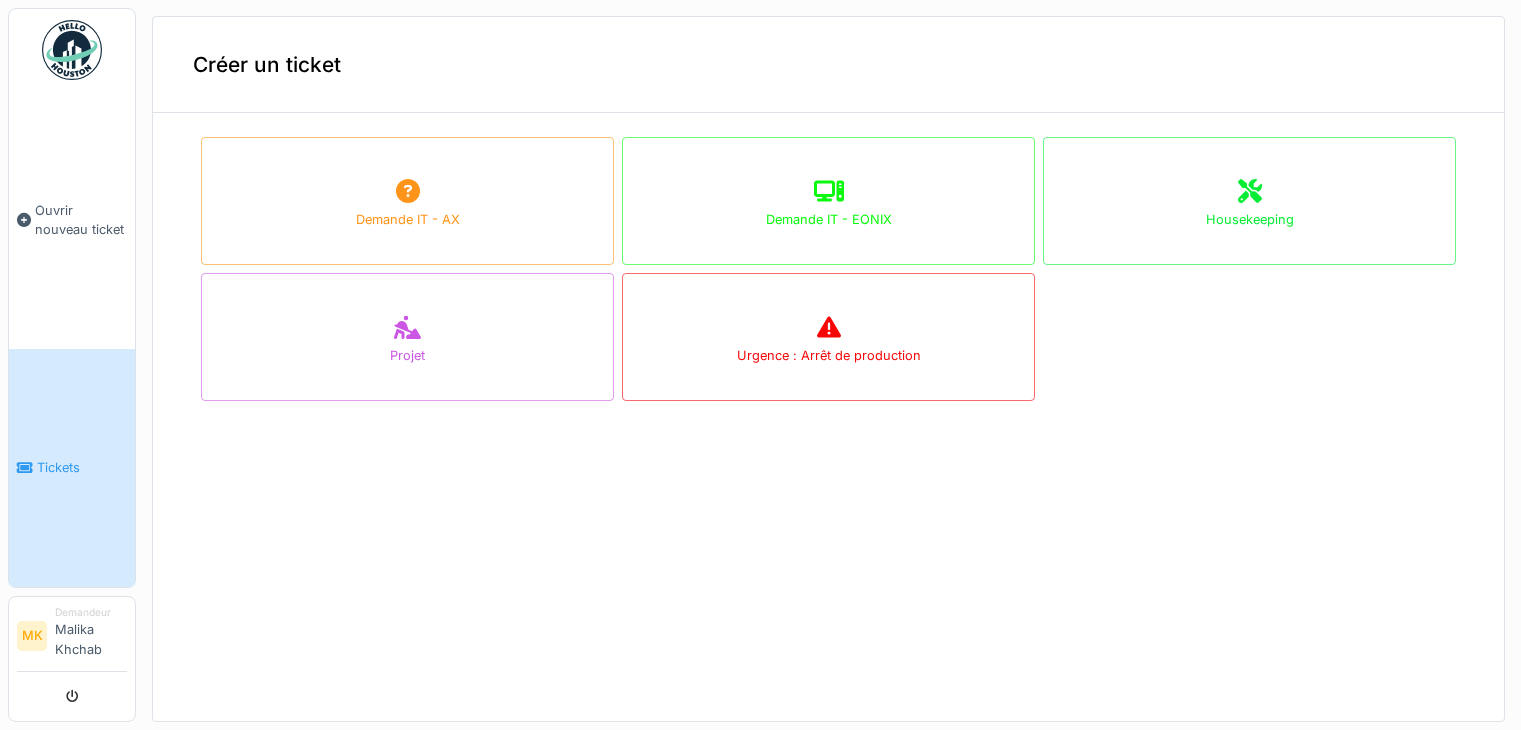 scroll, scrollTop: 0, scrollLeft: 0, axis: both 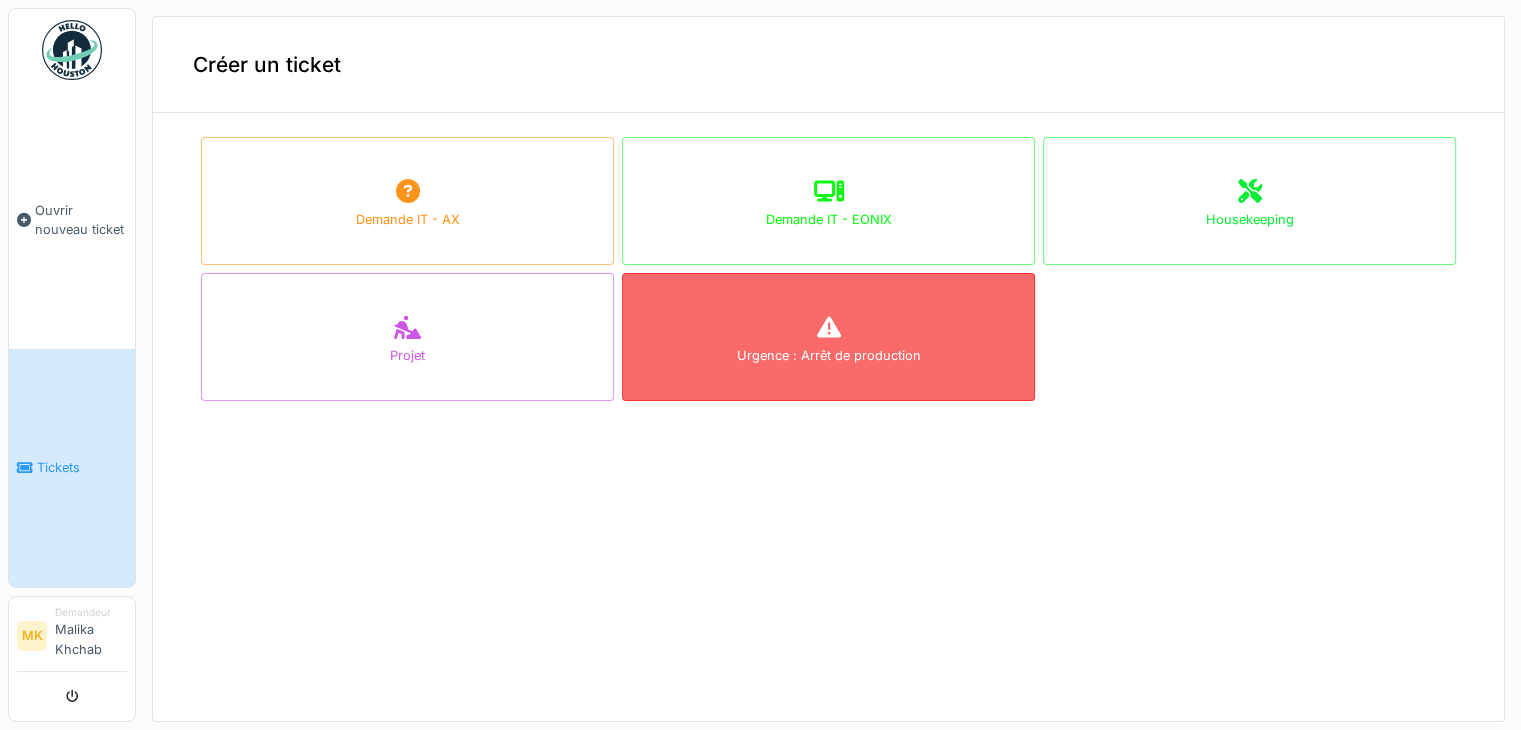 click on "Urgence : Arrêt de production" at bounding box center [828, 337] 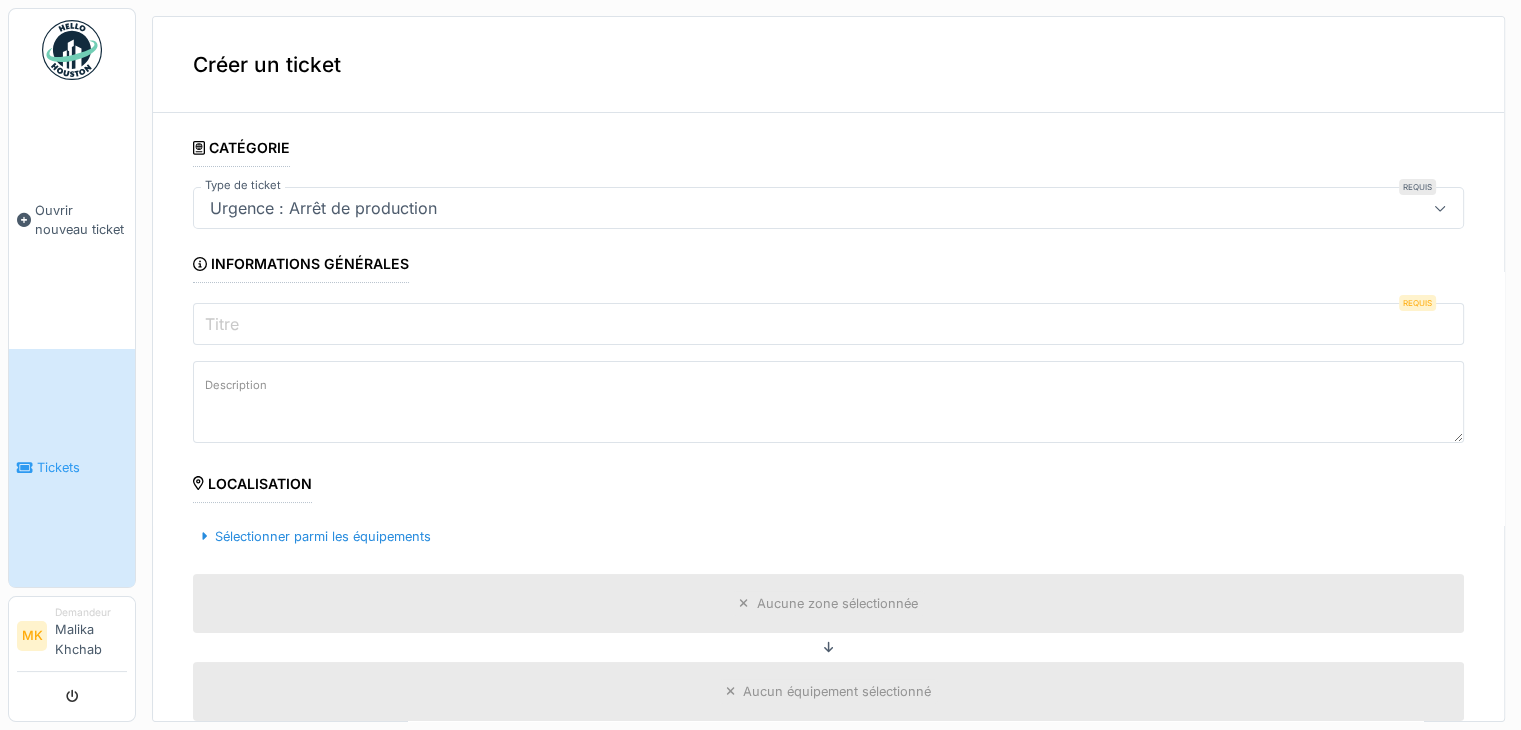 click on "Titre" at bounding box center [222, 324] 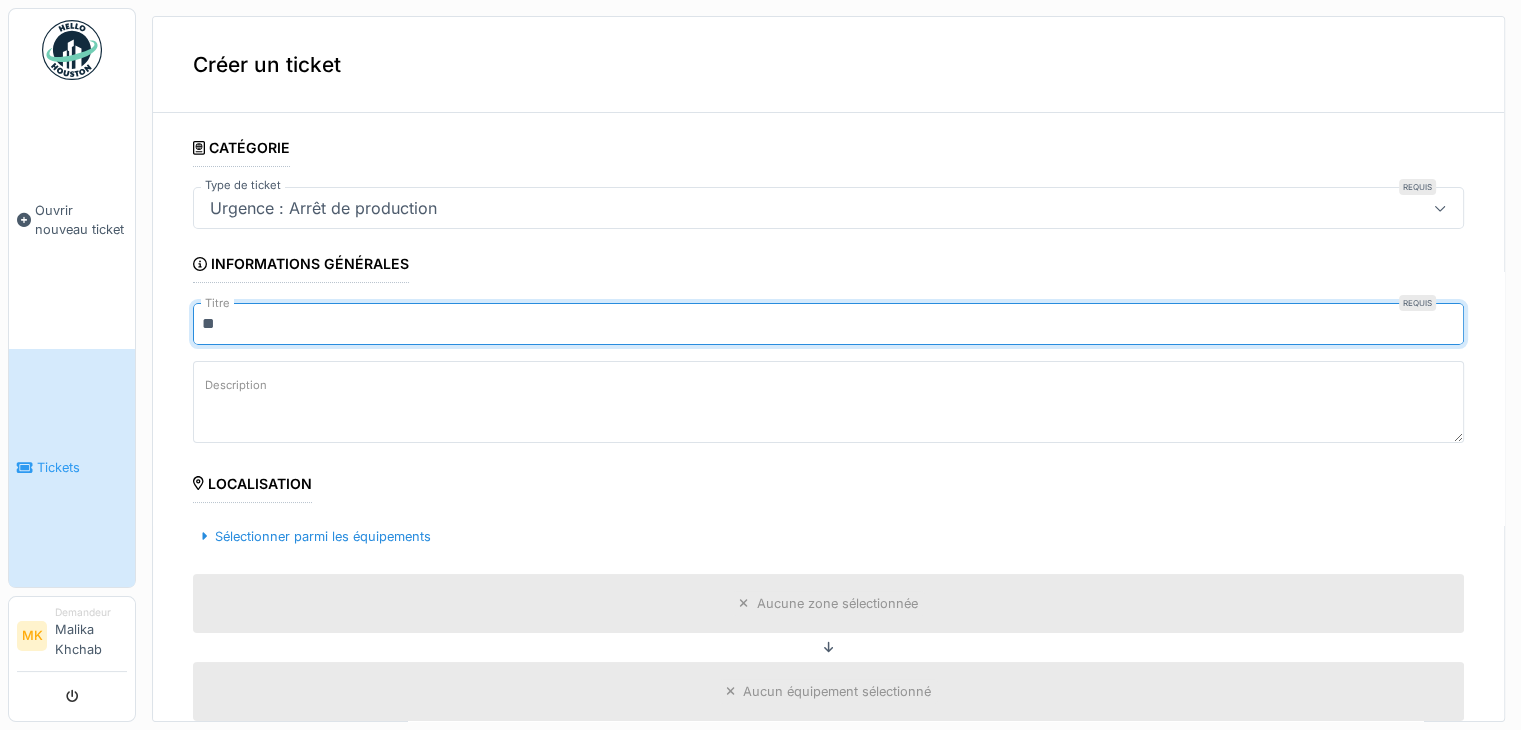 type on "*" 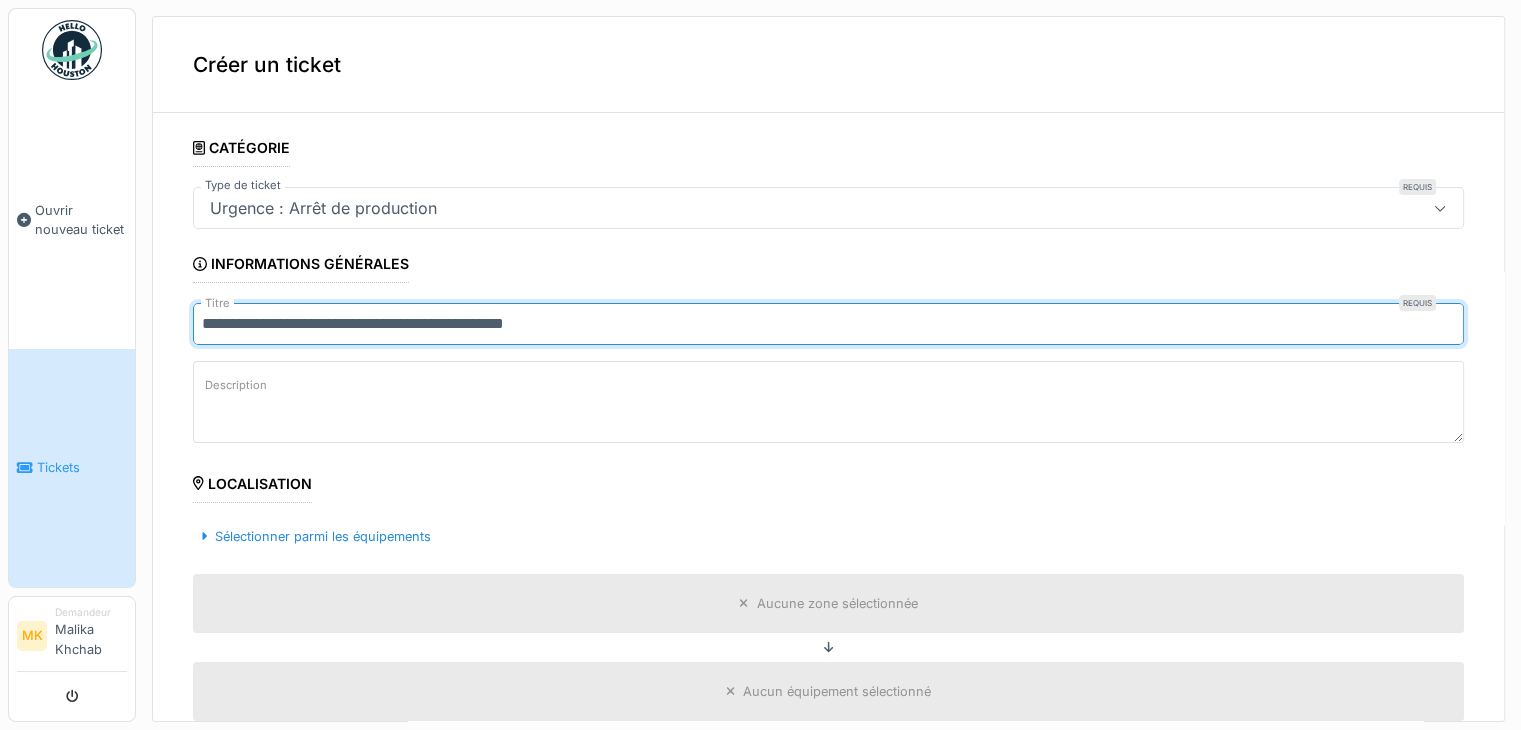 type on "**********" 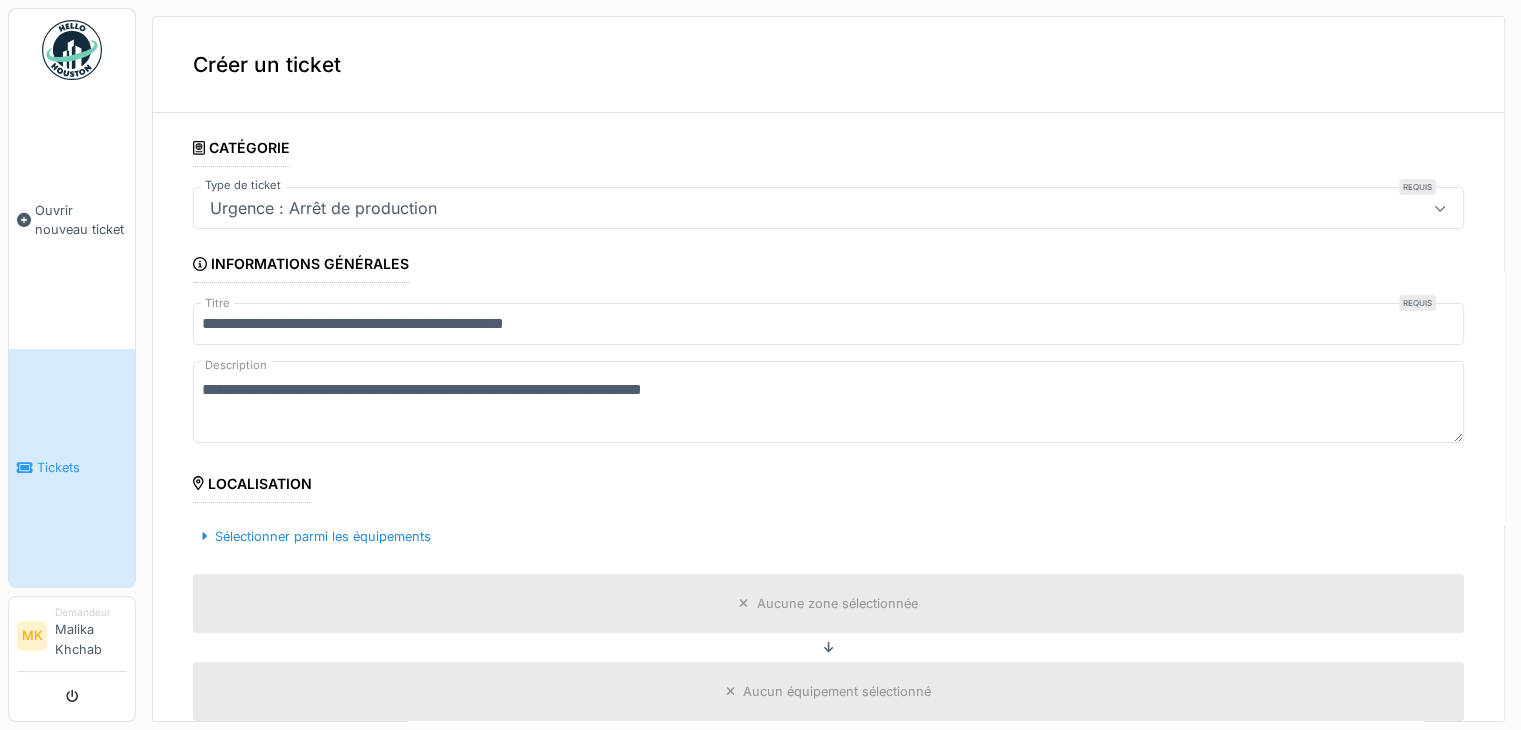 click on "**********" at bounding box center [828, 402] 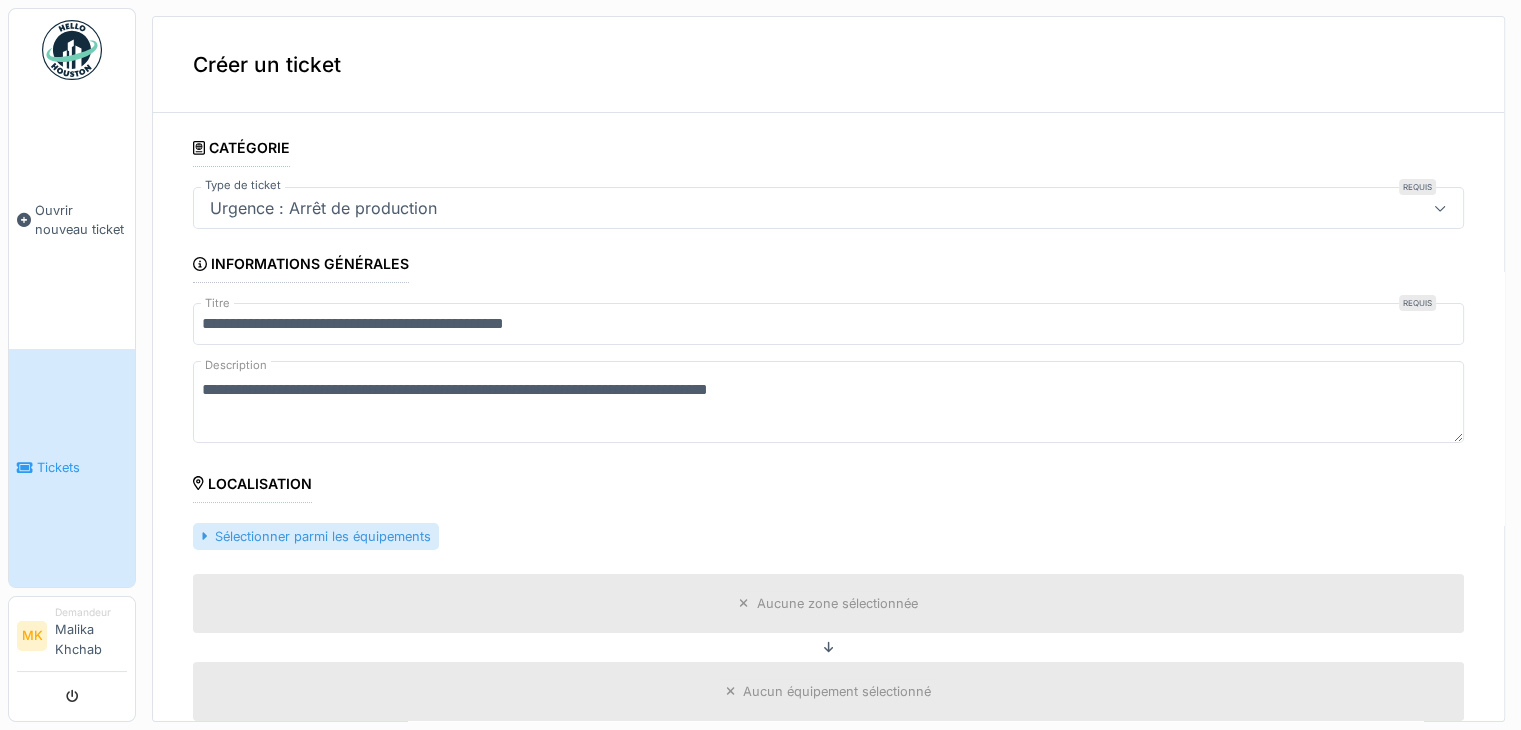 type on "**********" 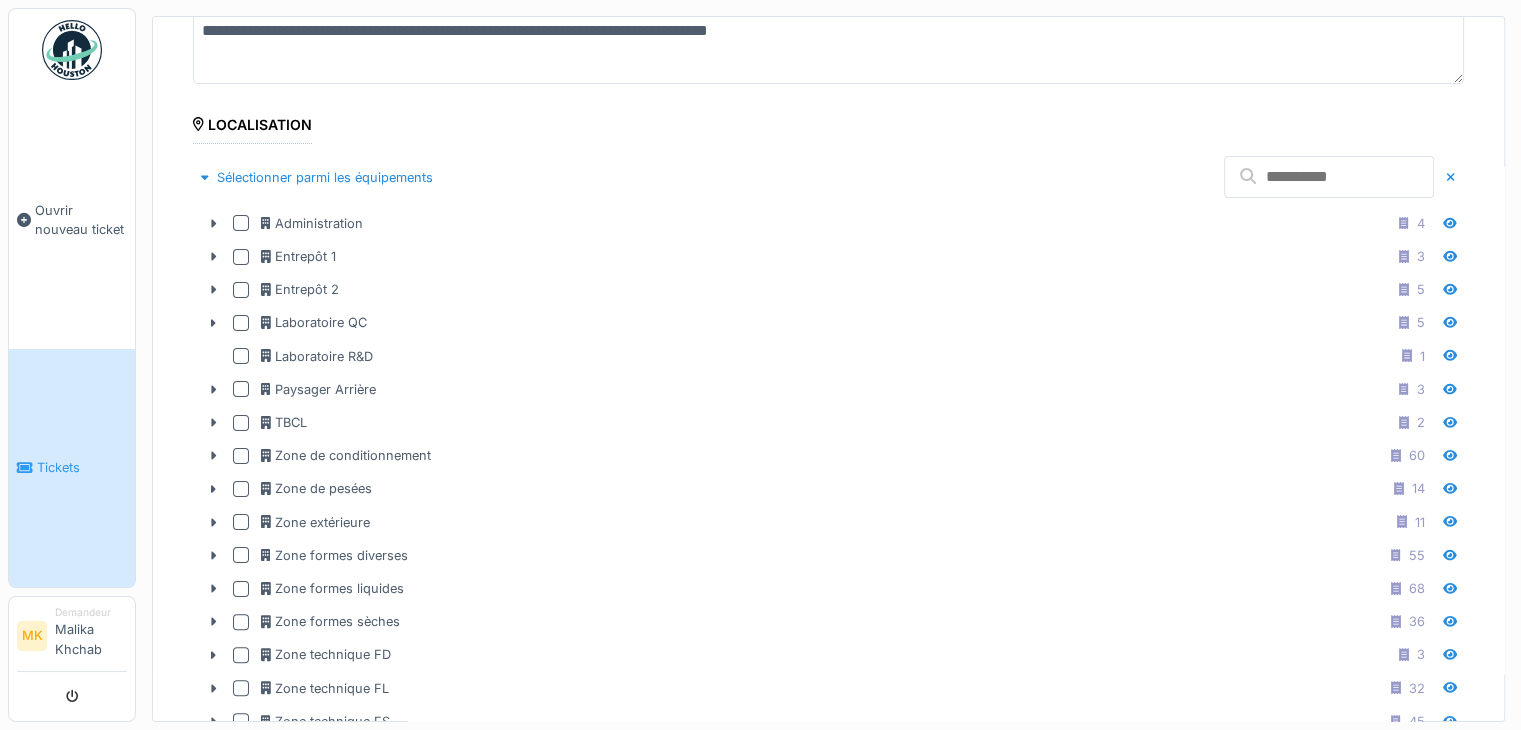 scroll, scrollTop: 384, scrollLeft: 0, axis: vertical 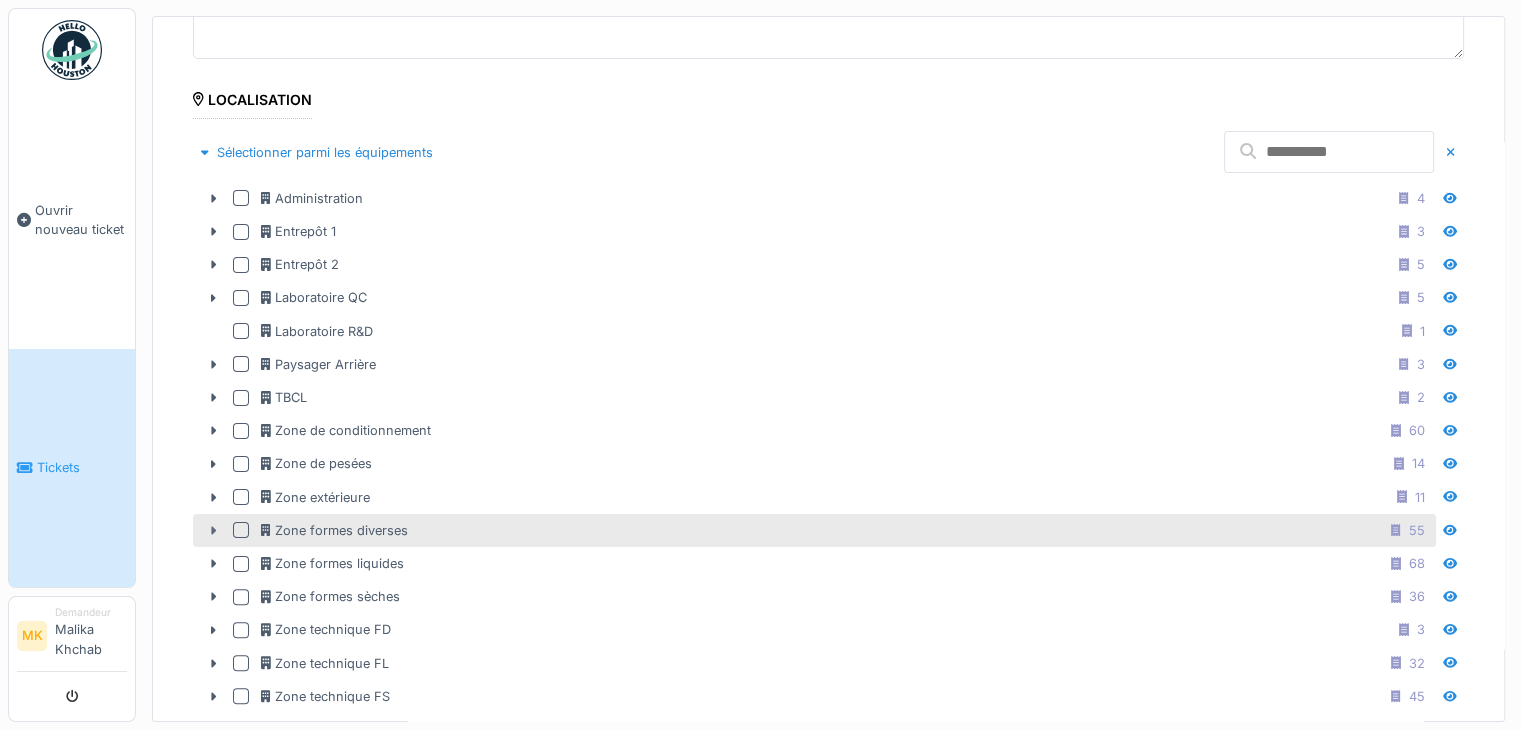 click 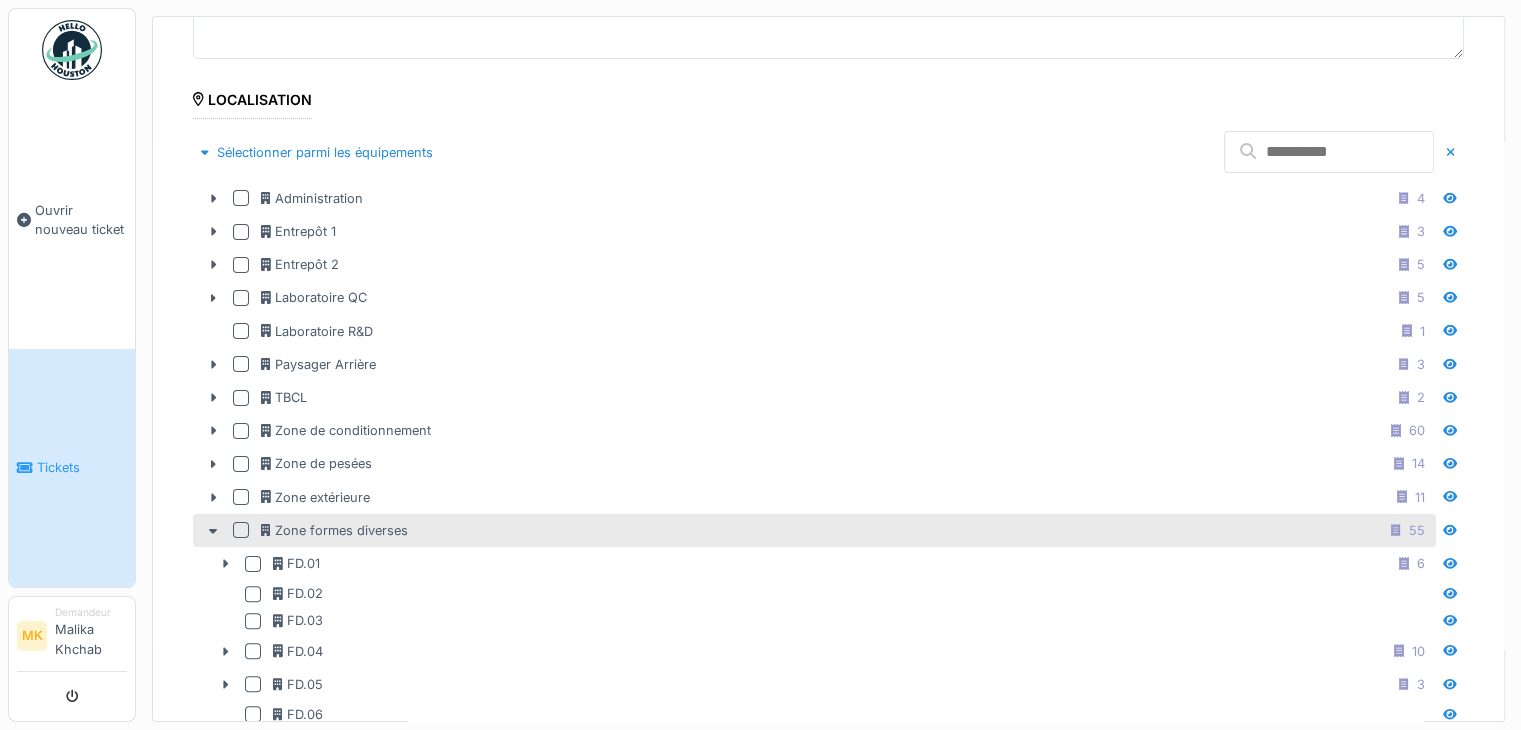 click at bounding box center [241, 530] 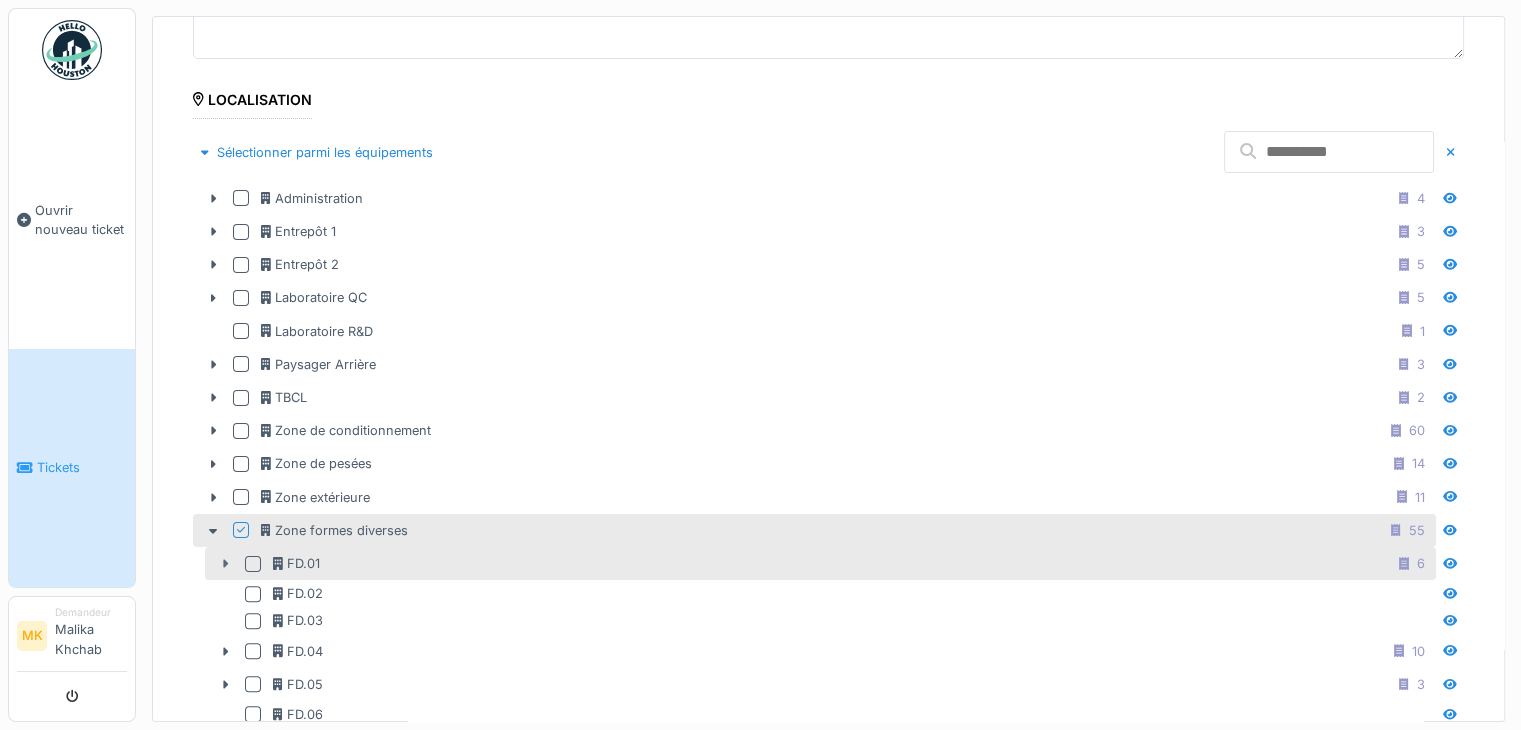 click 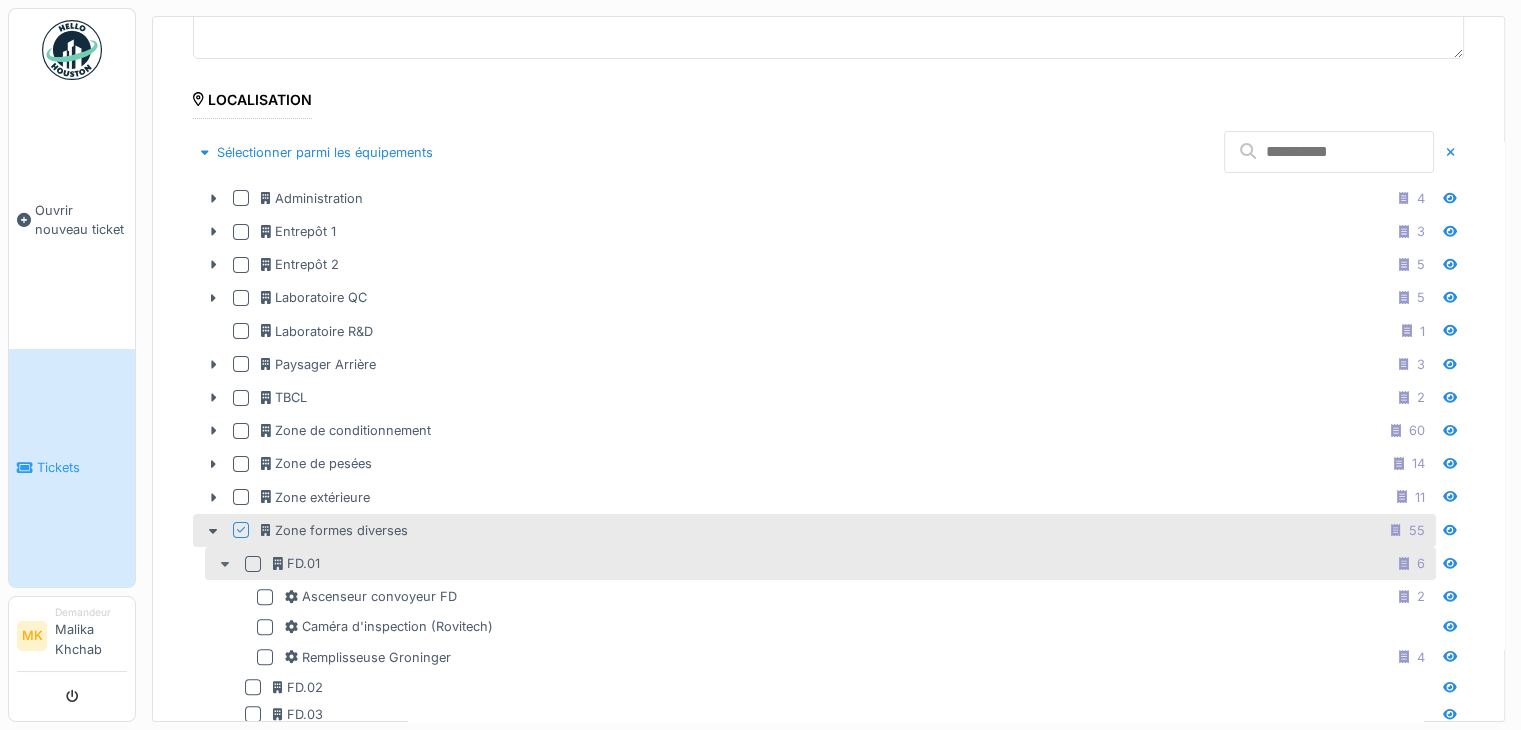 click 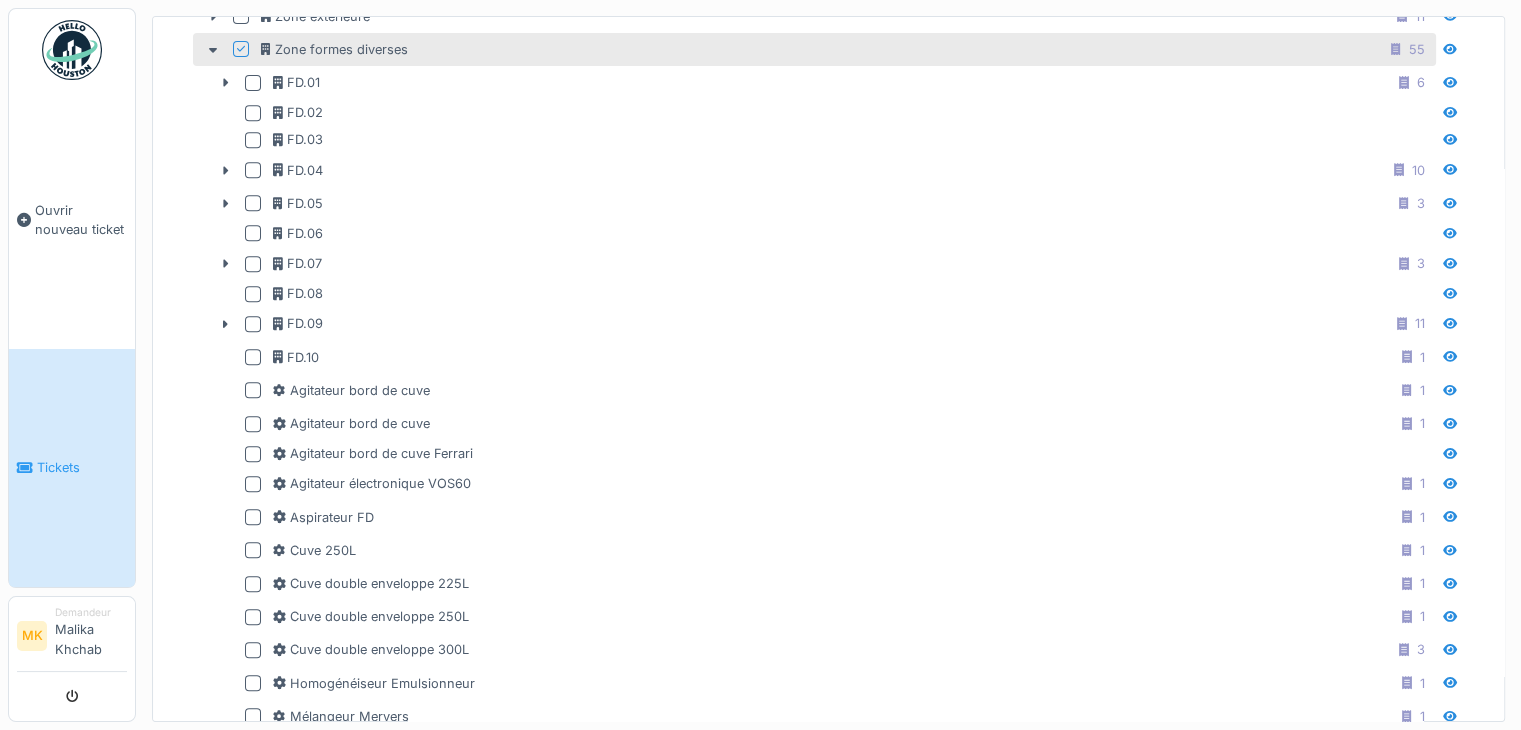scroll, scrollTop: 862, scrollLeft: 0, axis: vertical 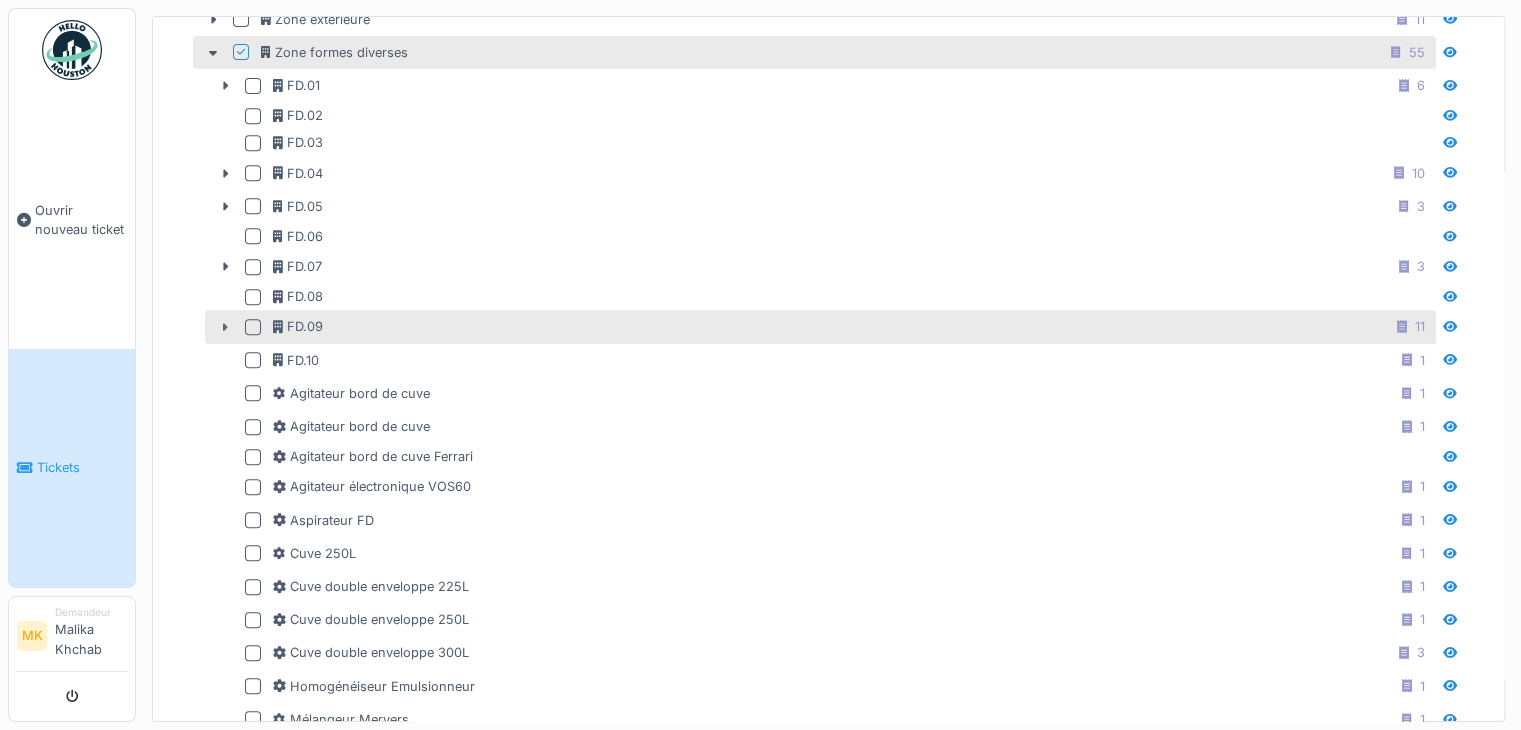 click at bounding box center (225, 327) 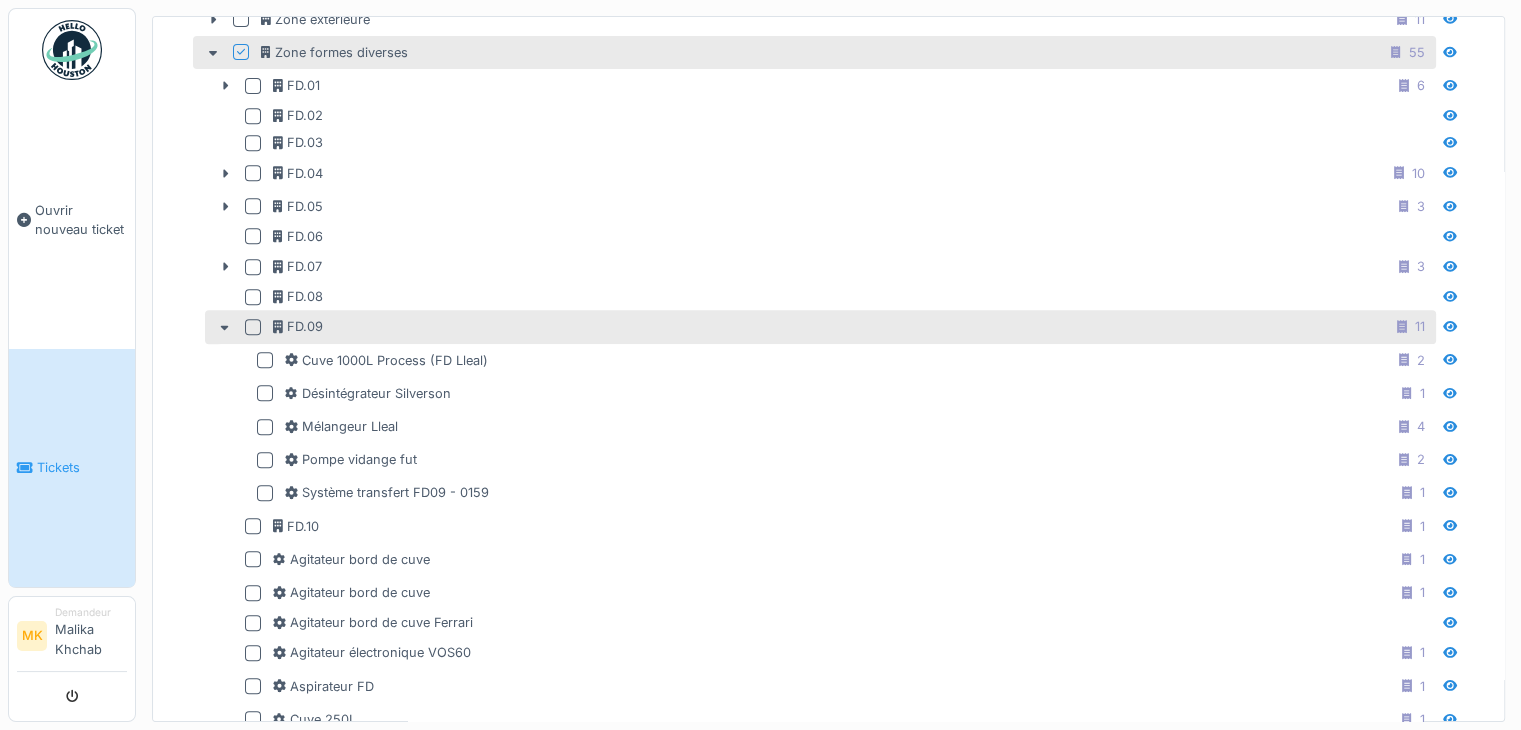 click at bounding box center [253, 327] 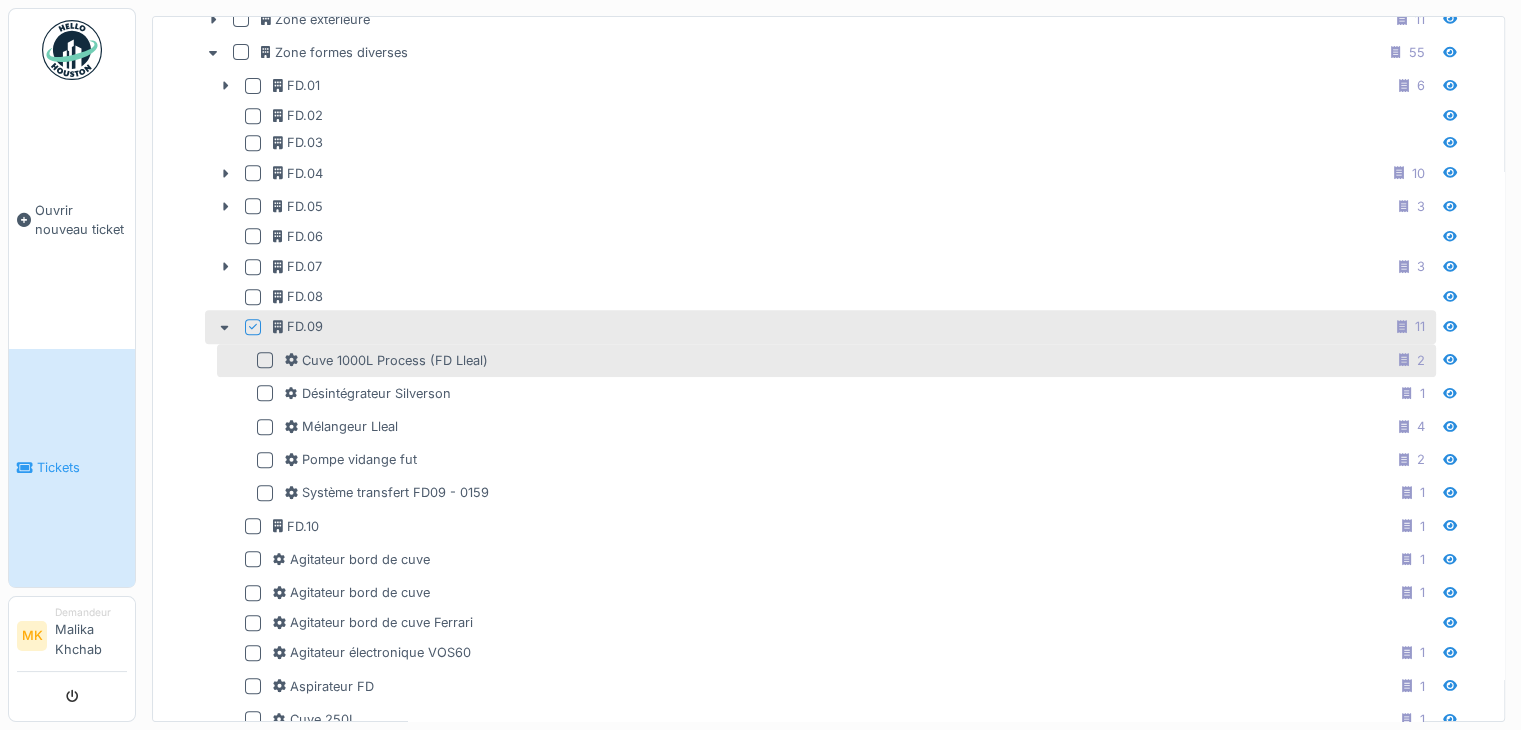 click at bounding box center [265, 360] 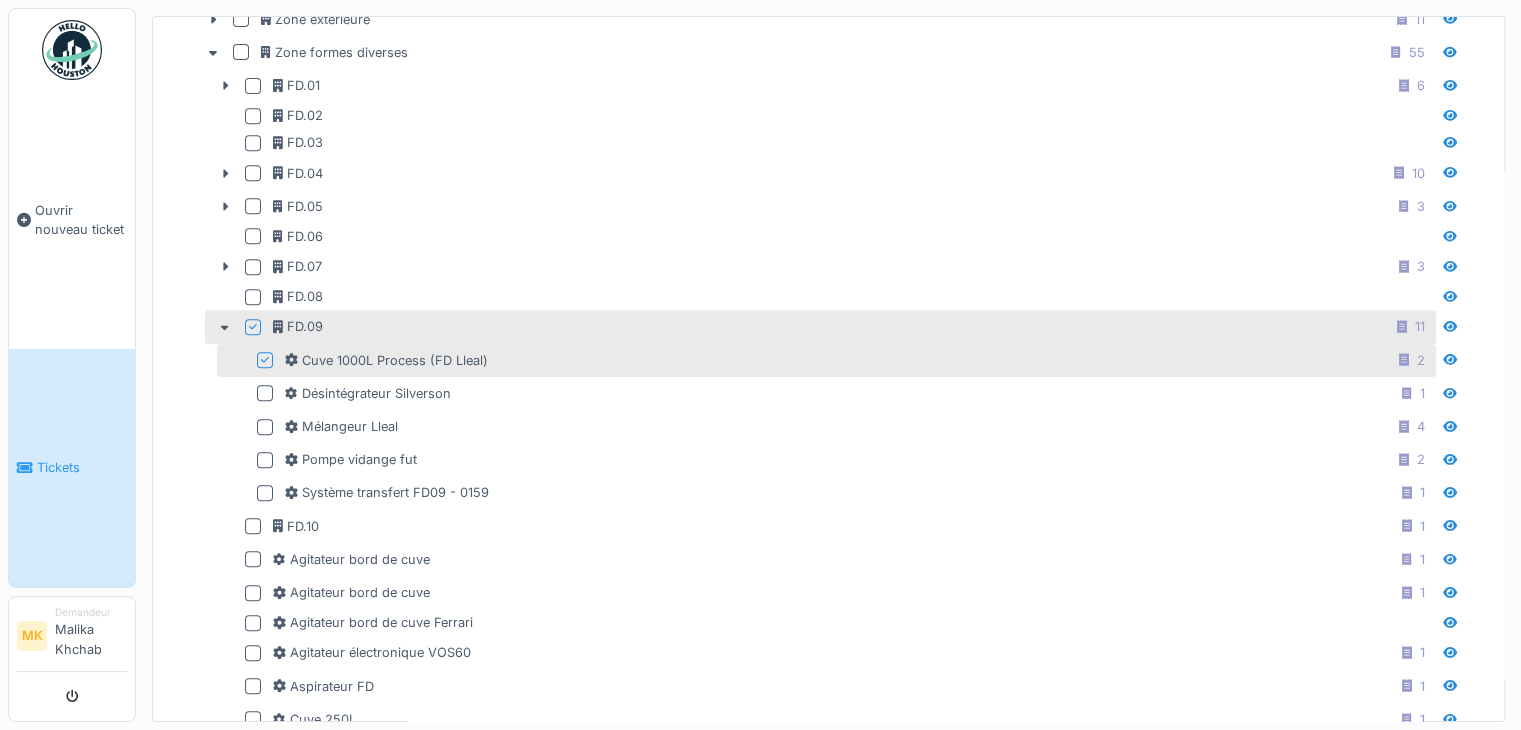 click on "**********" at bounding box center (828, 361) 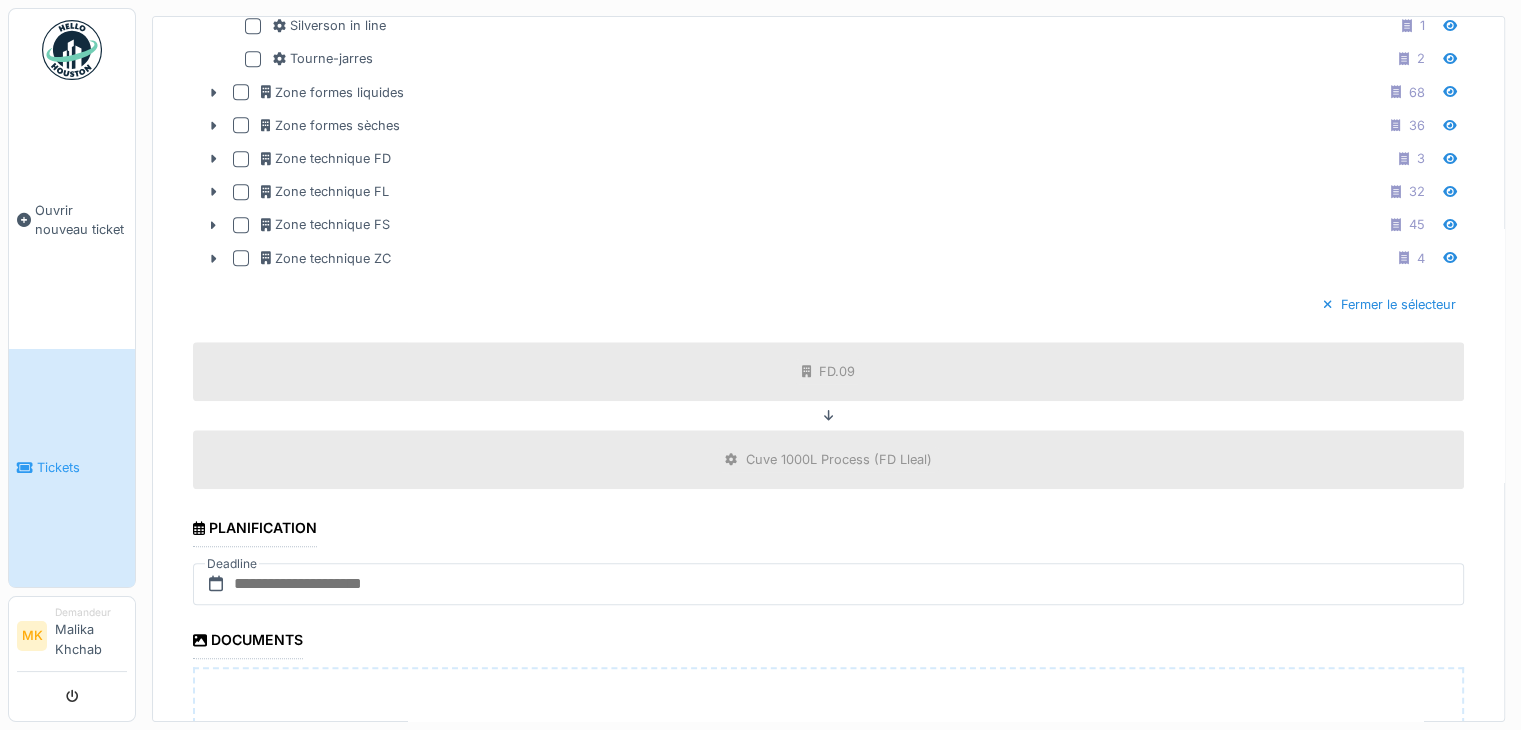 scroll, scrollTop: 1811, scrollLeft: 0, axis: vertical 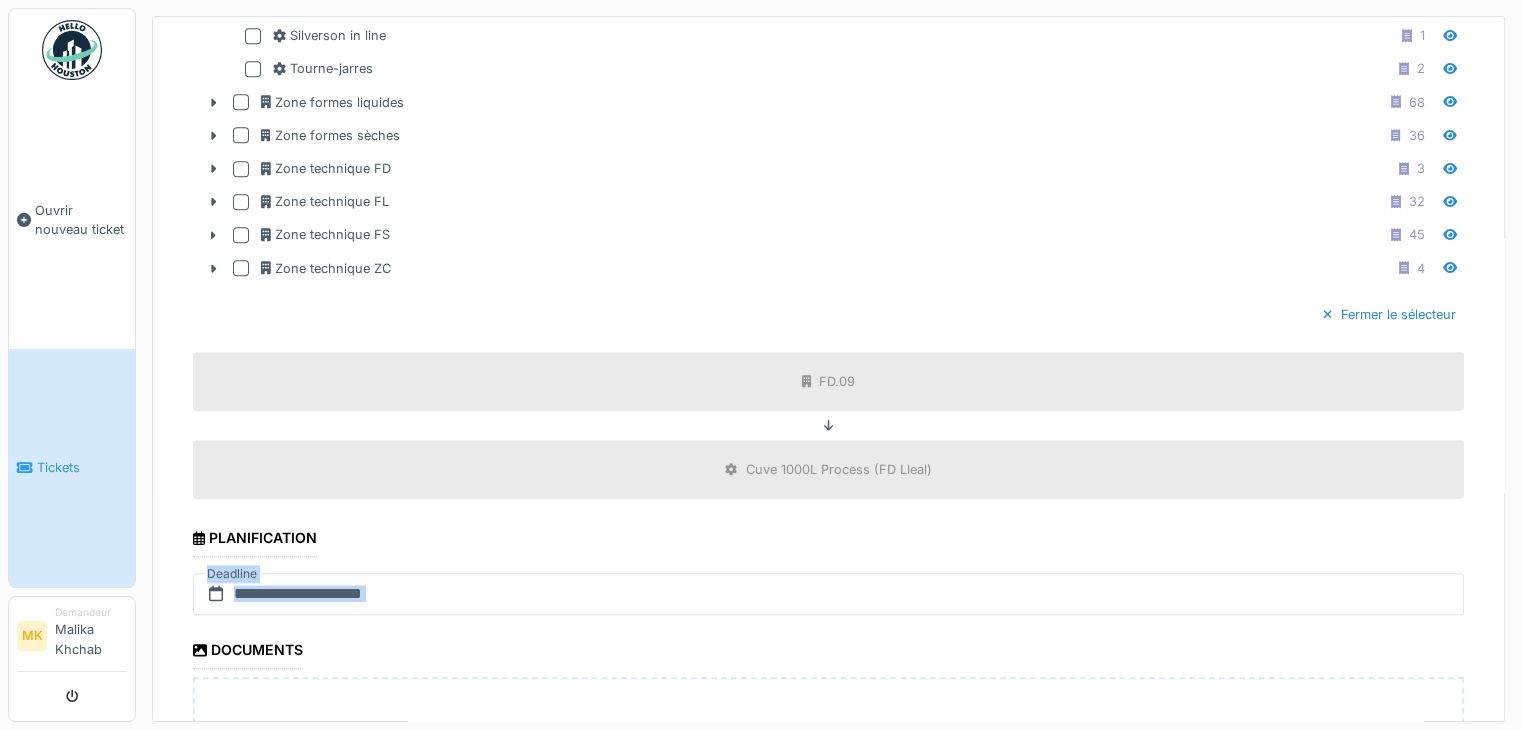 drag, startPoint x: 1492, startPoint y: 494, endPoint x: 1467, endPoint y: 628, distance: 136.31215 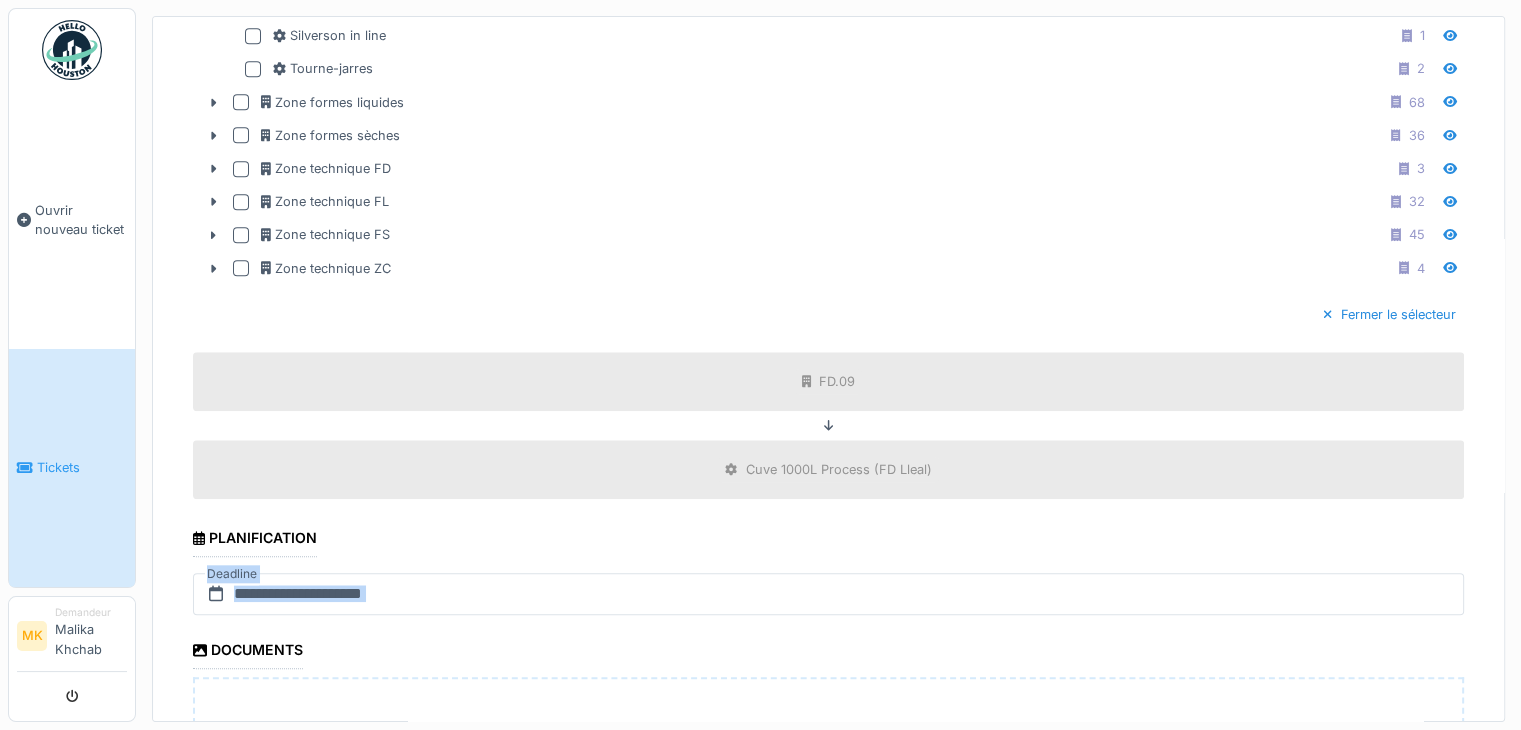 click on "**********" at bounding box center (828, 361) 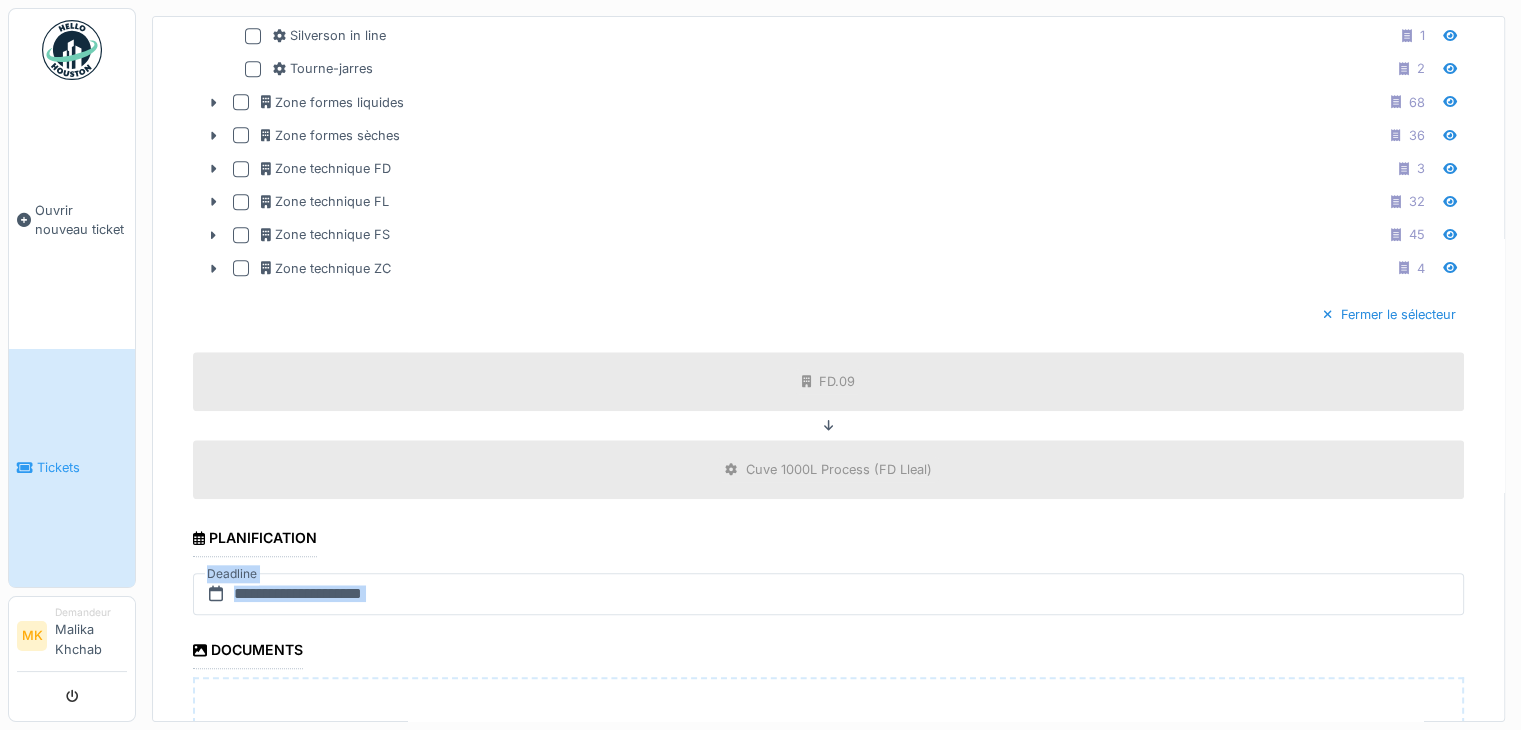 scroll, scrollTop: 2176, scrollLeft: 0, axis: vertical 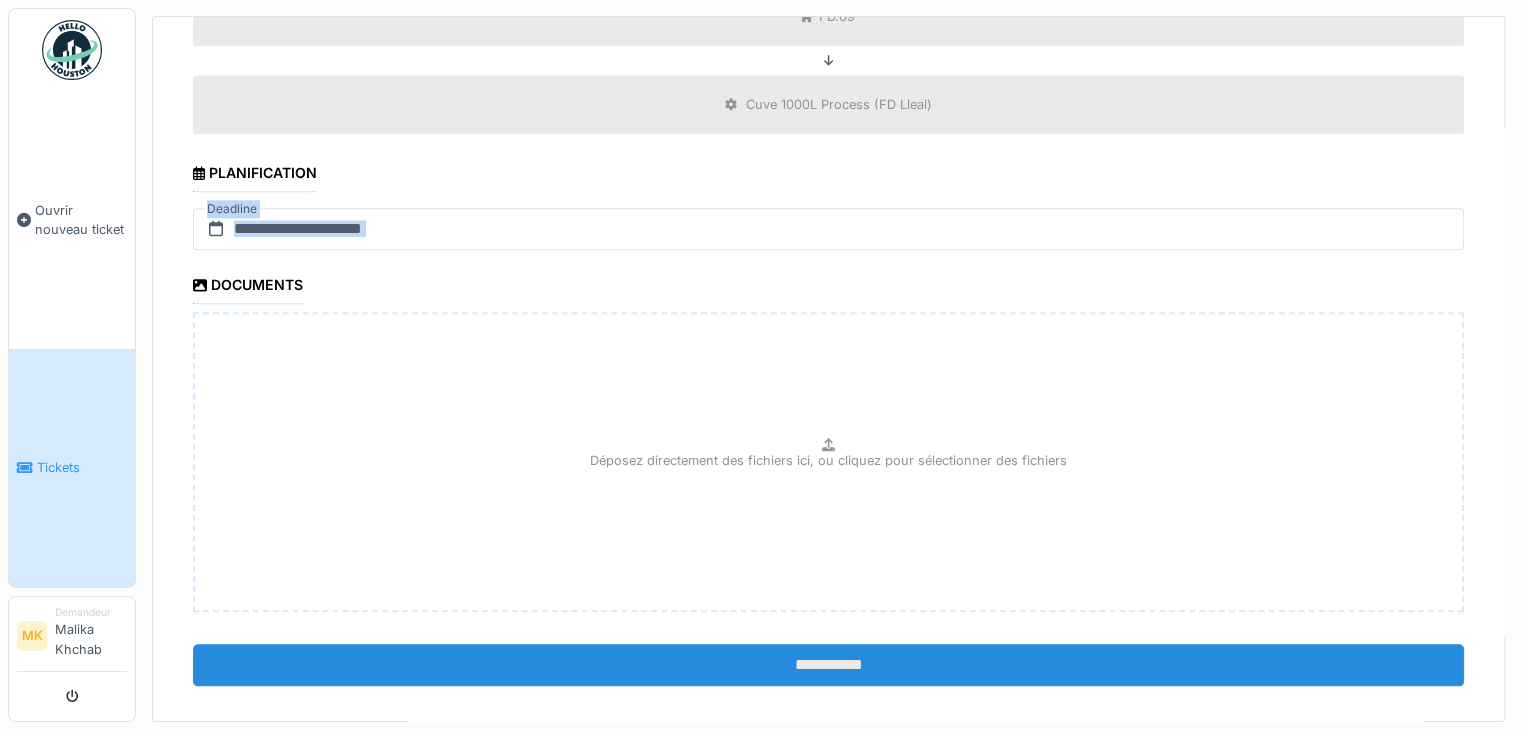 click on "**********" at bounding box center (828, 665) 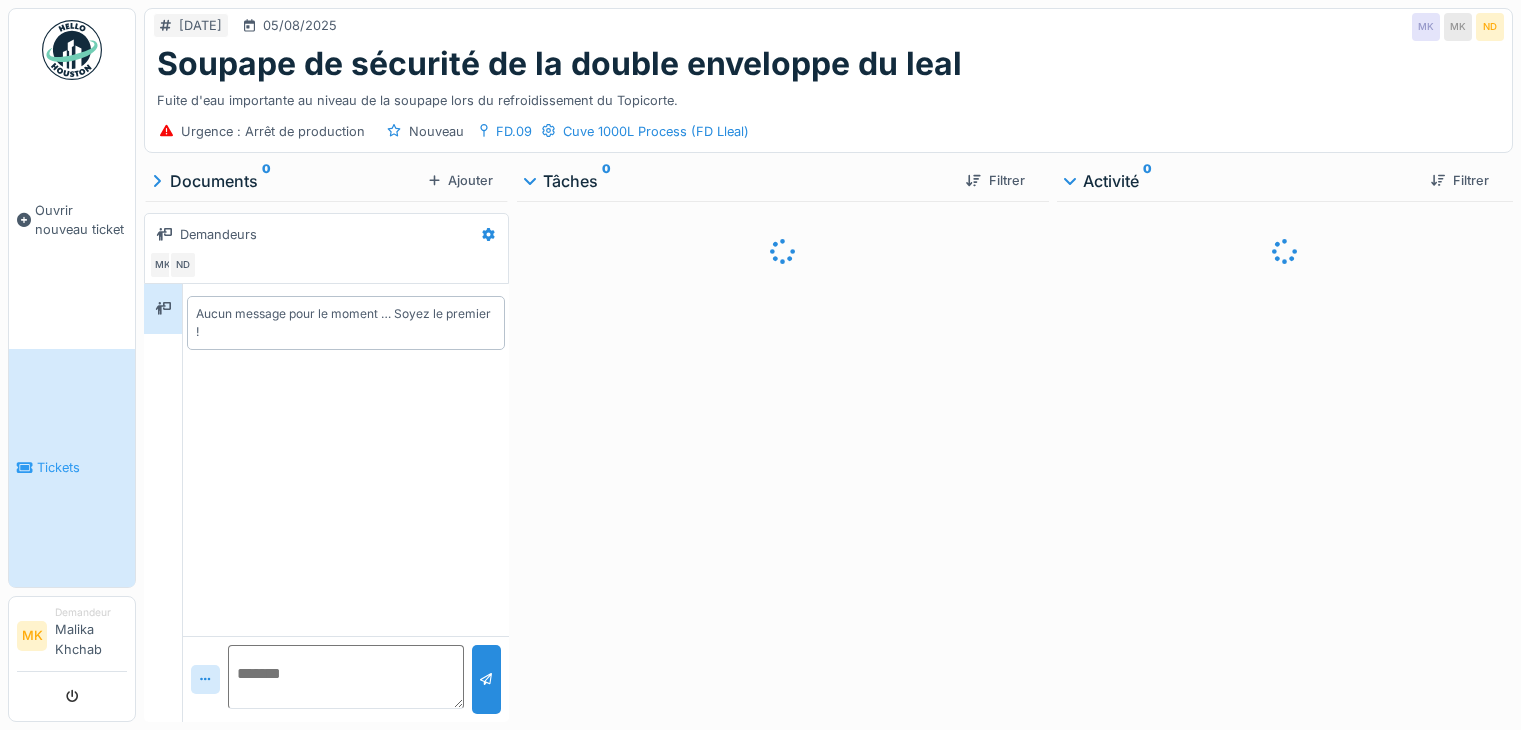 scroll, scrollTop: 0, scrollLeft: 0, axis: both 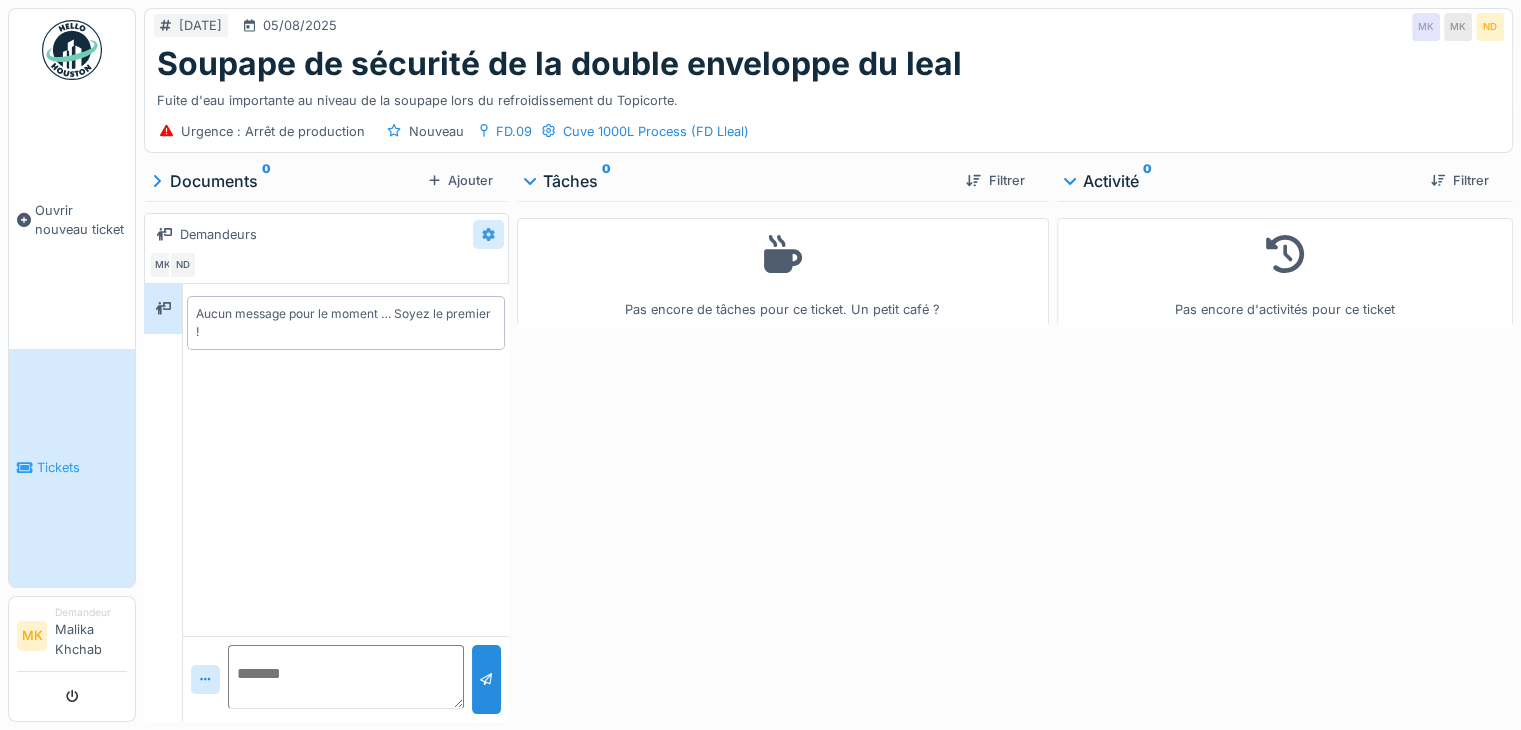 click 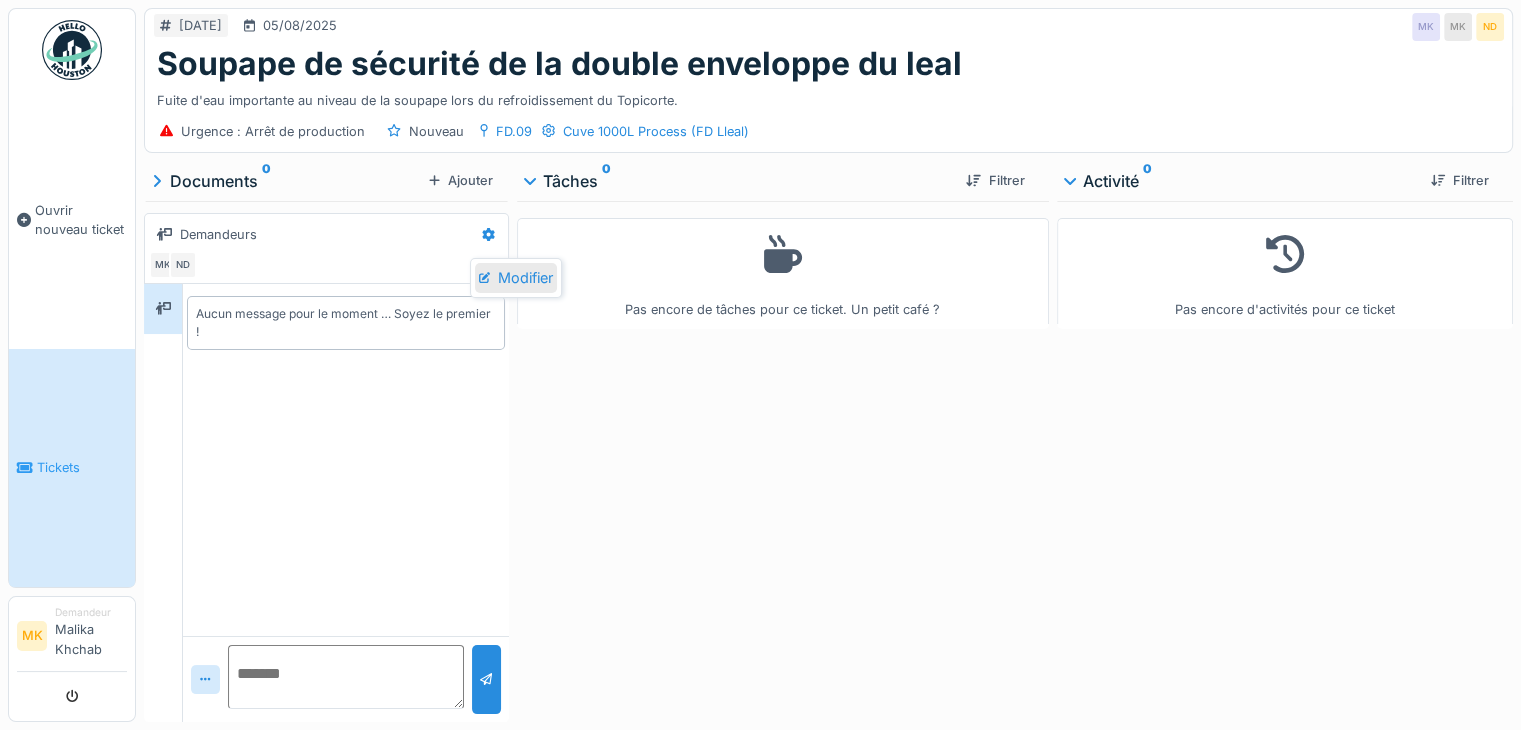 click on "Modifier" at bounding box center [516, 278] 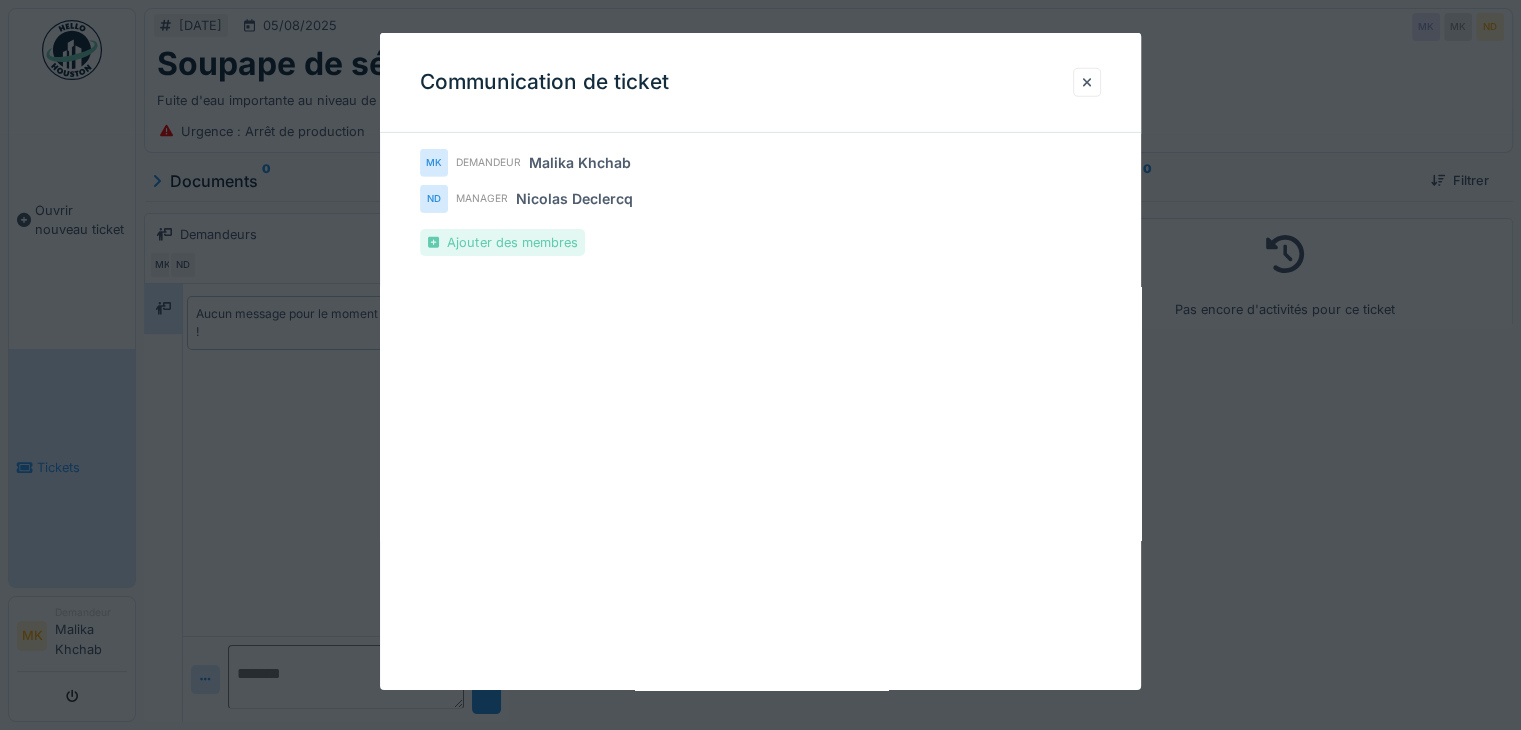 click on "Ajouter des membres" at bounding box center [502, 242] 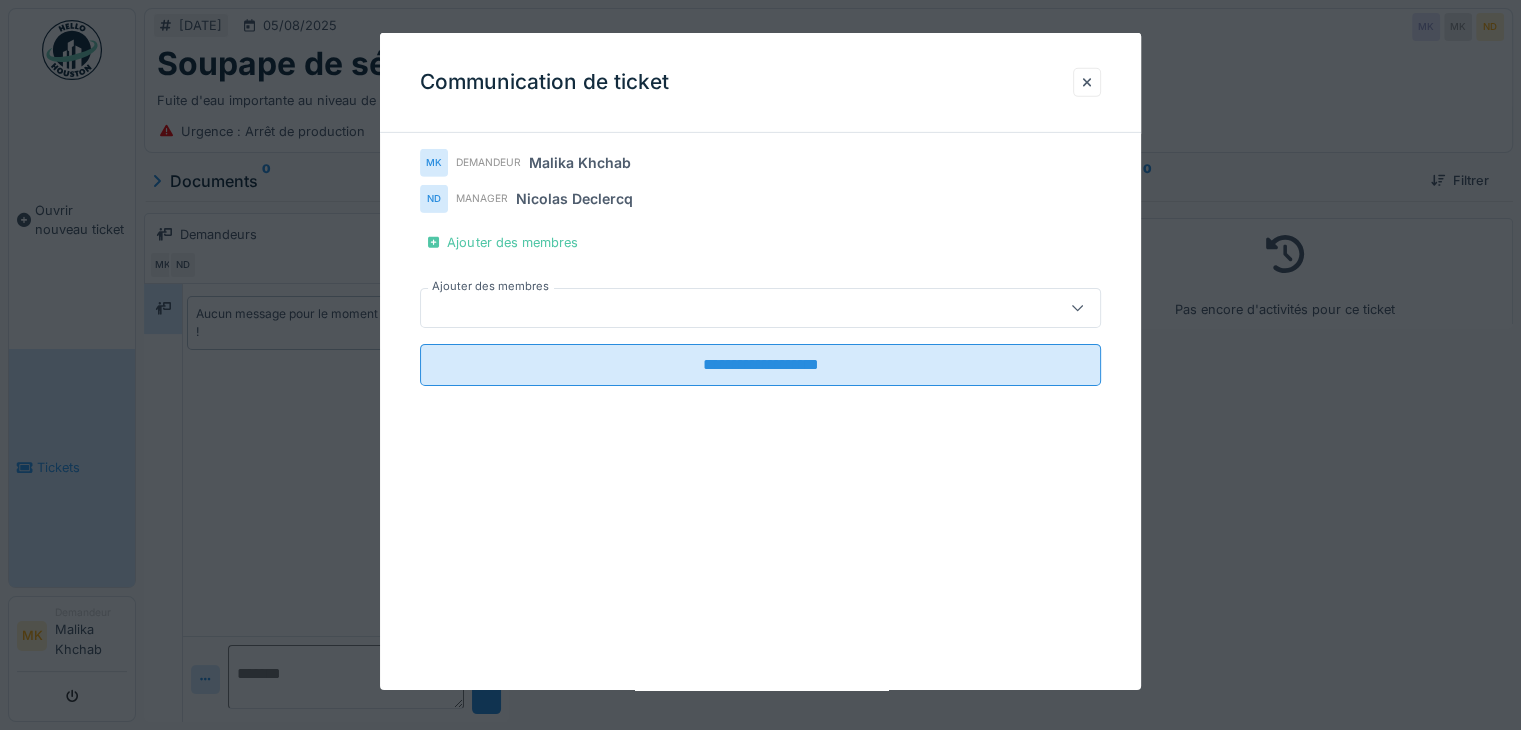 click at bounding box center (726, 308) 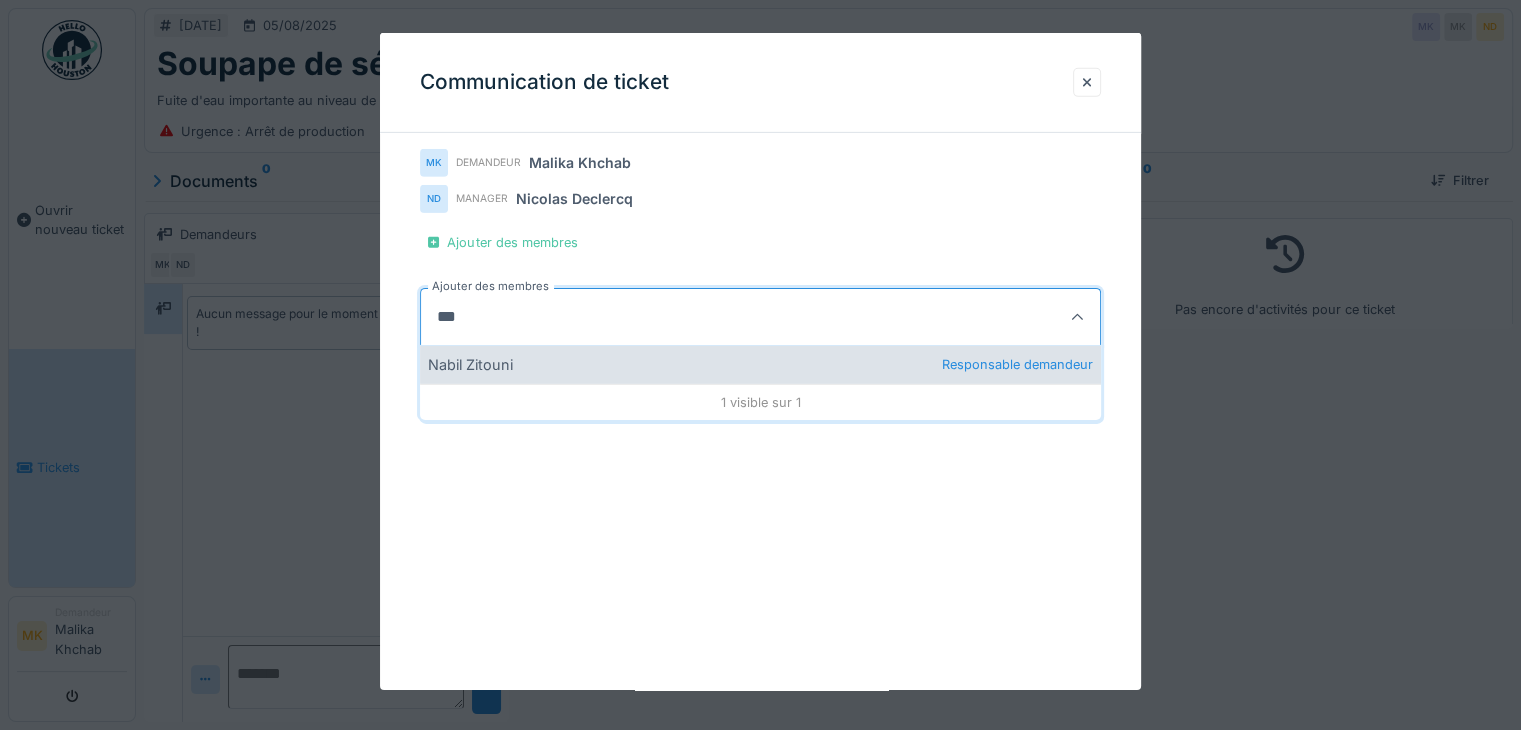 type on "***" 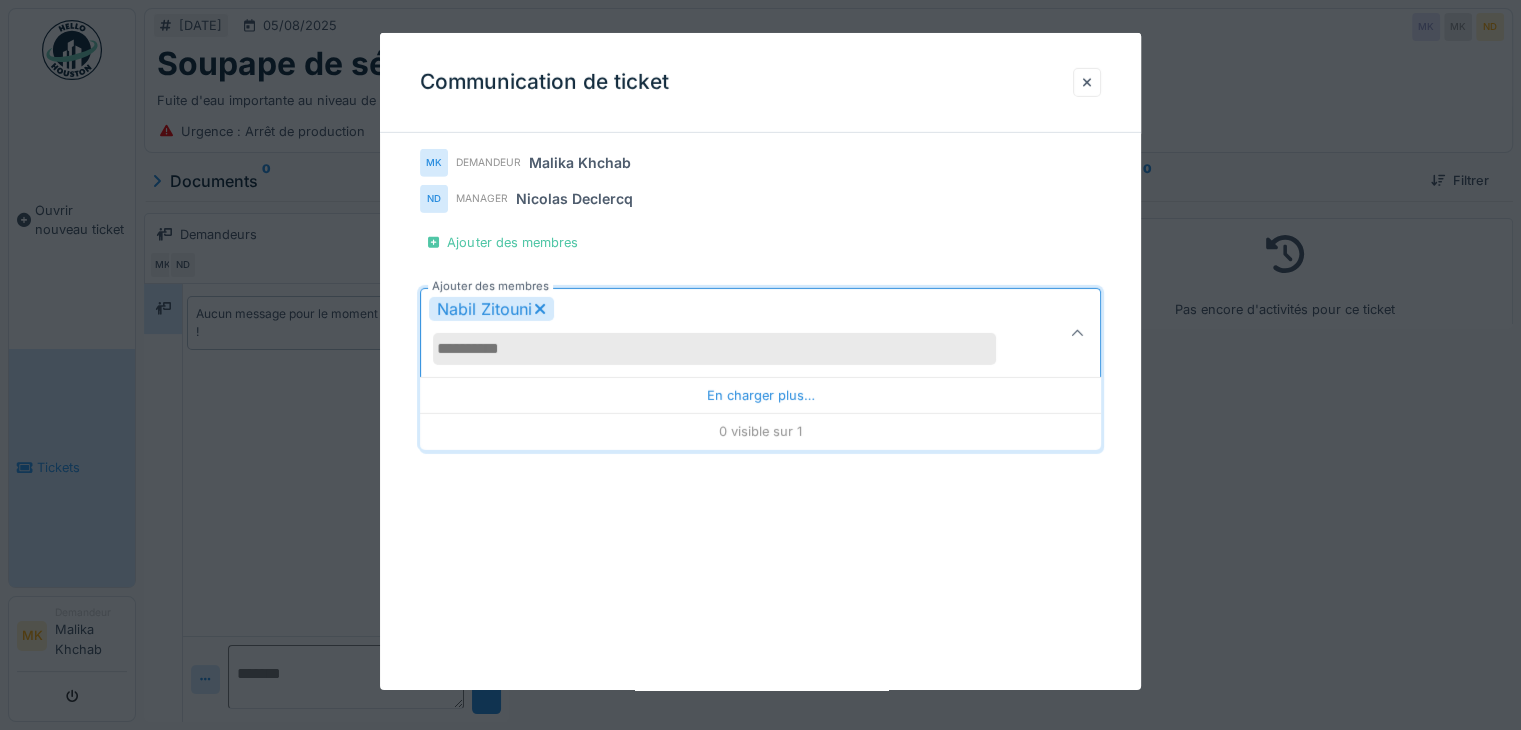 click at bounding box center (1077, 332) 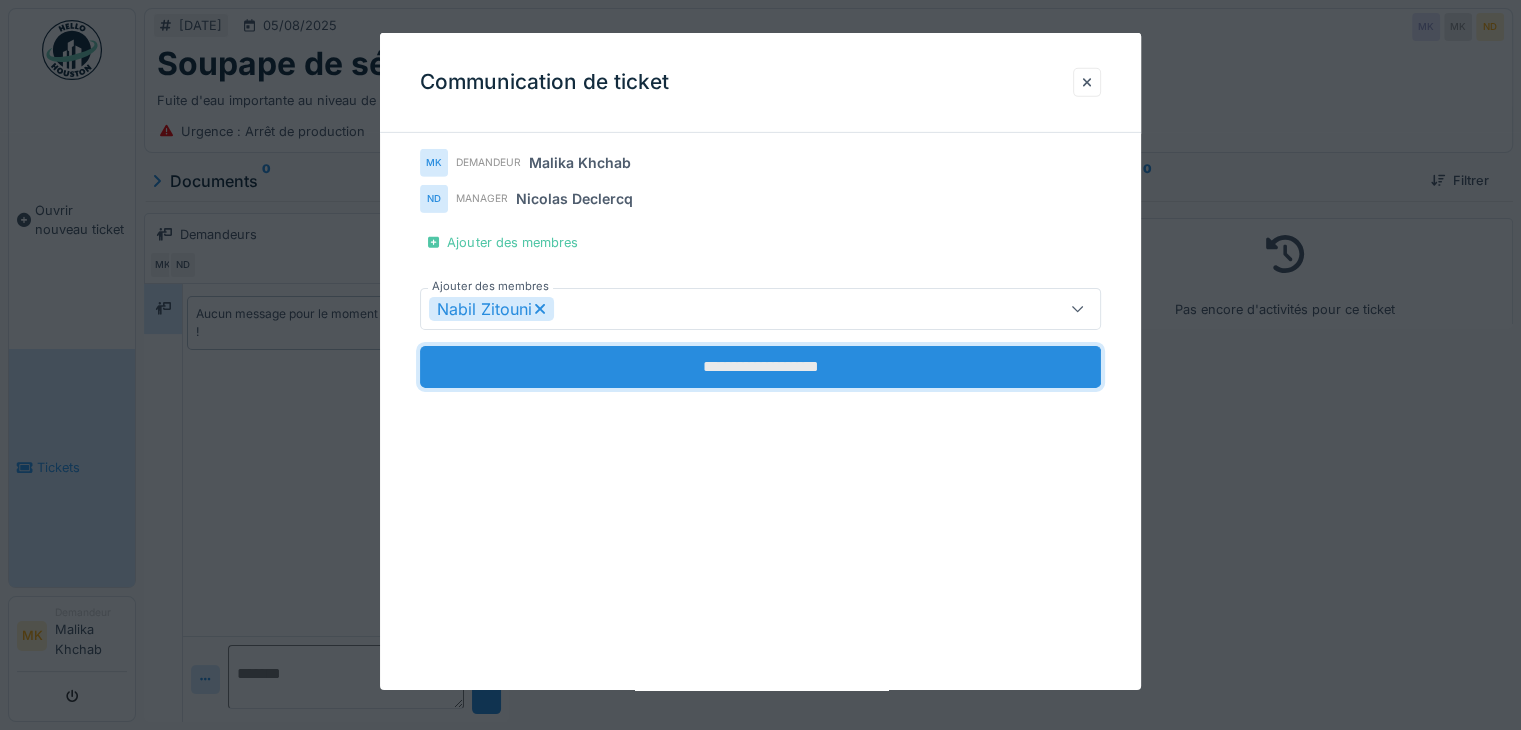 click on "**********" at bounding box center (760, 367) 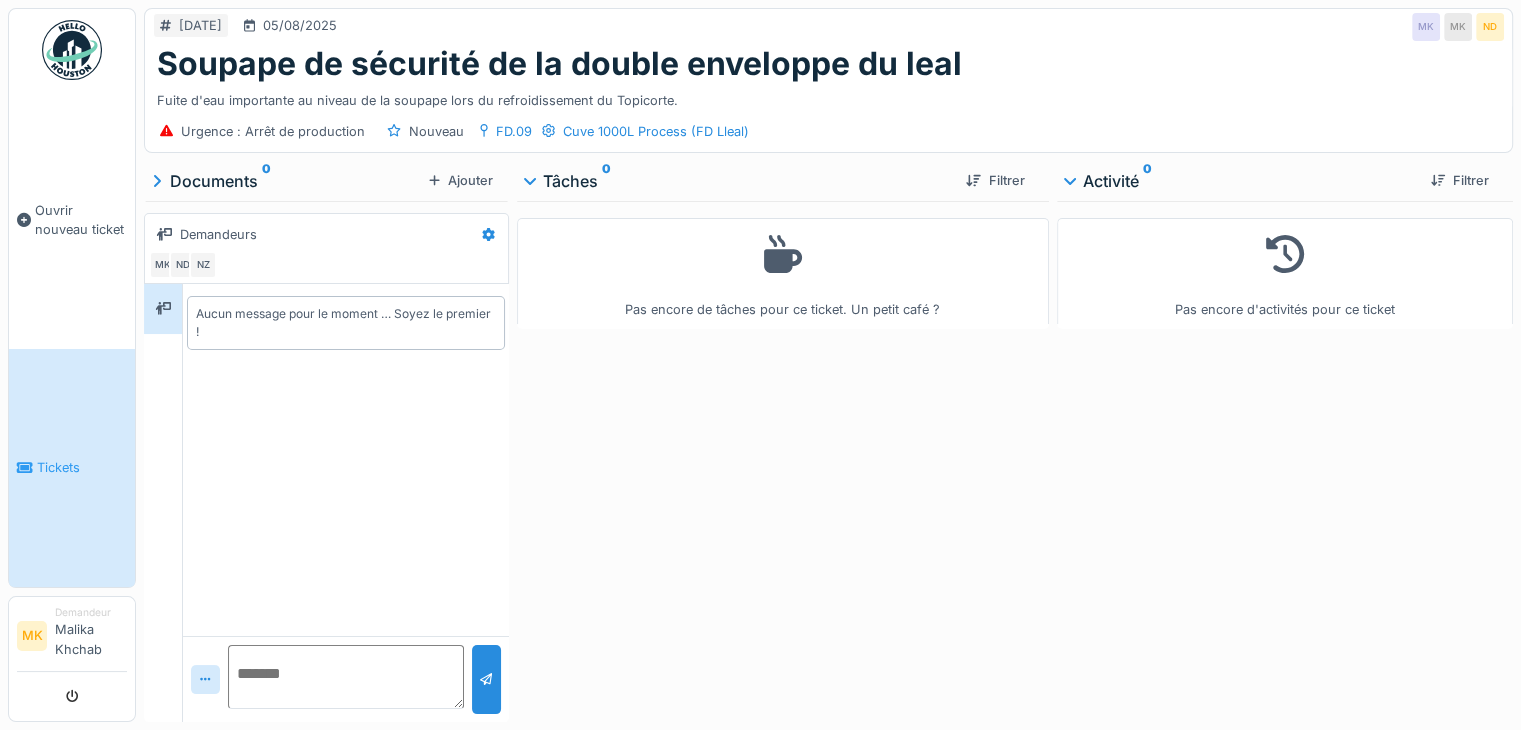 click 